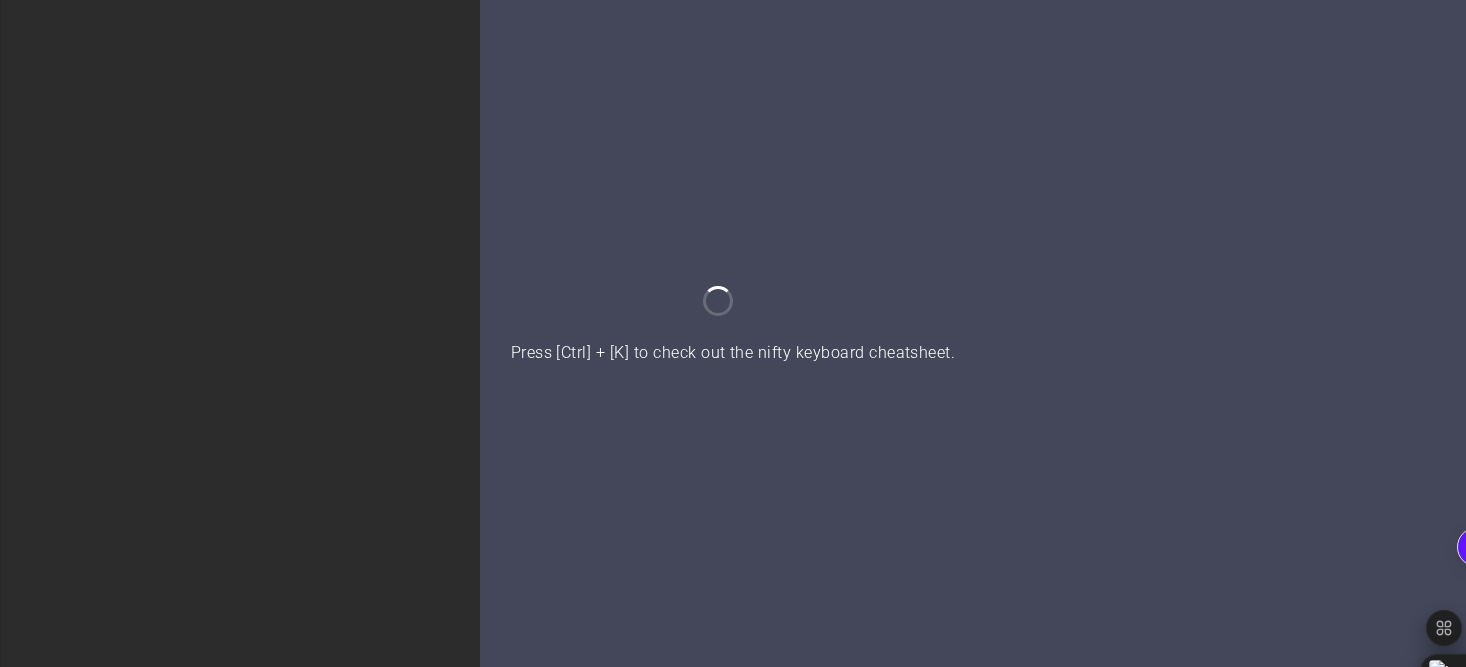 scroll, scrollTop: 0, scrollLeft: 0, axis: both 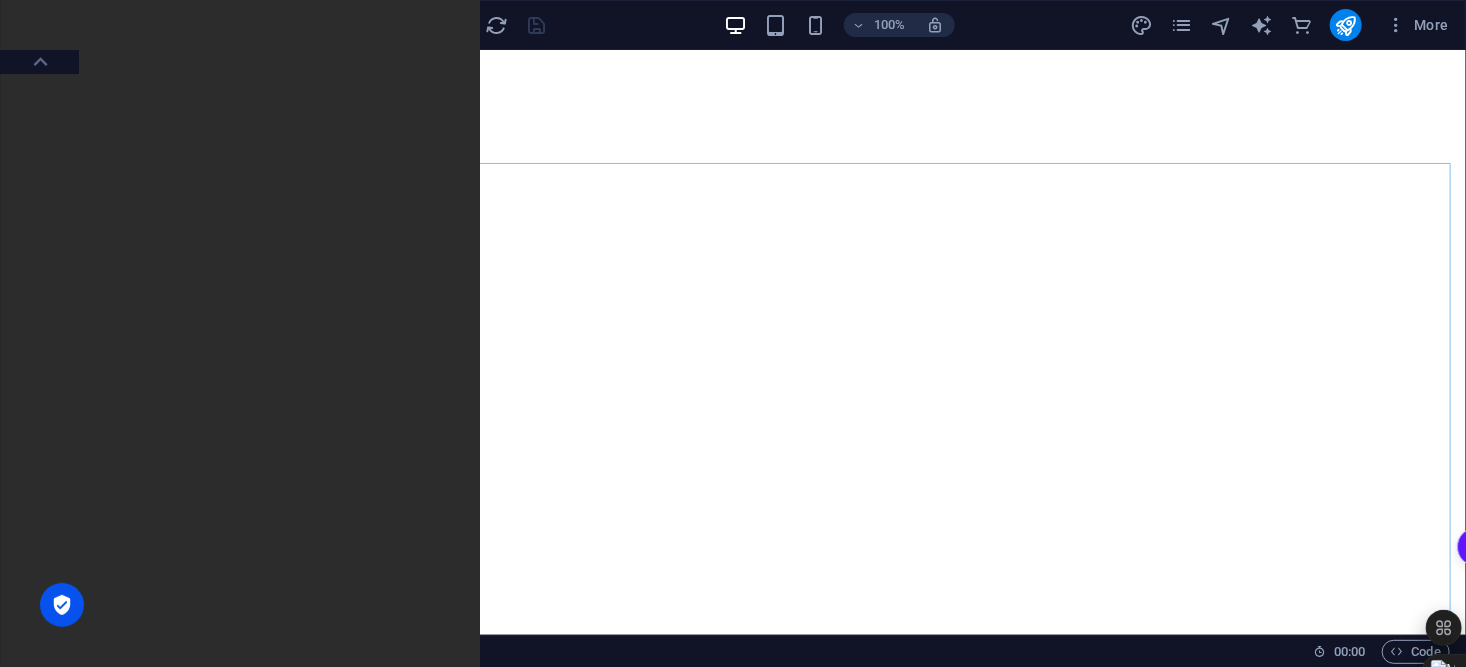 click at bounding box center (183, 150) 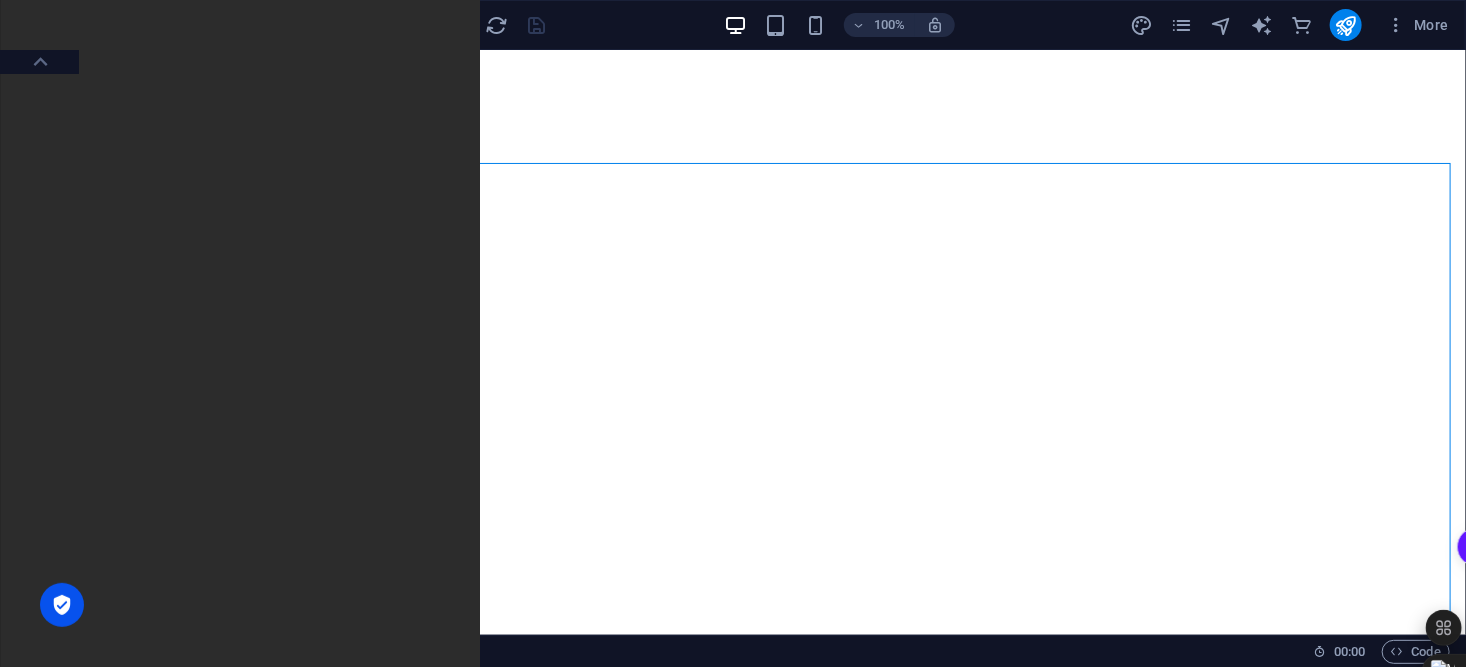 click on "Container" at bounding box center [136, 151] 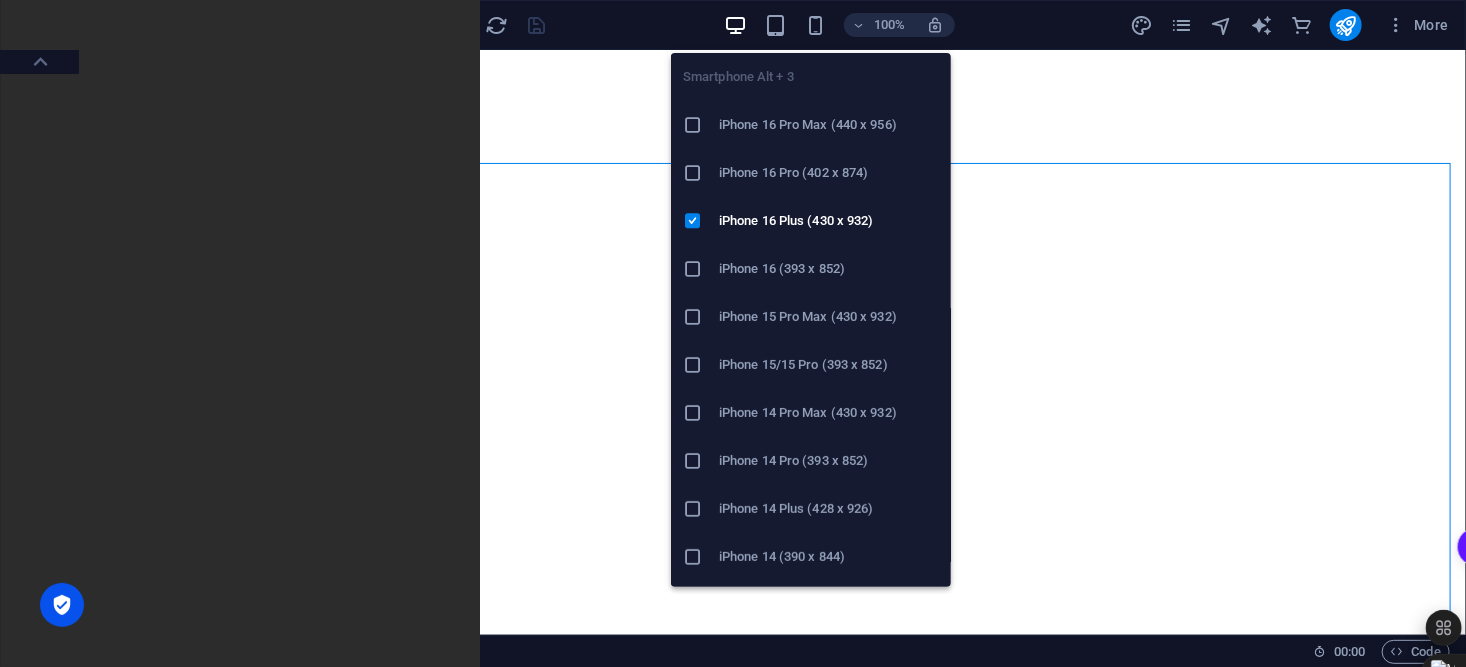 click at bounding box center [815, 25] 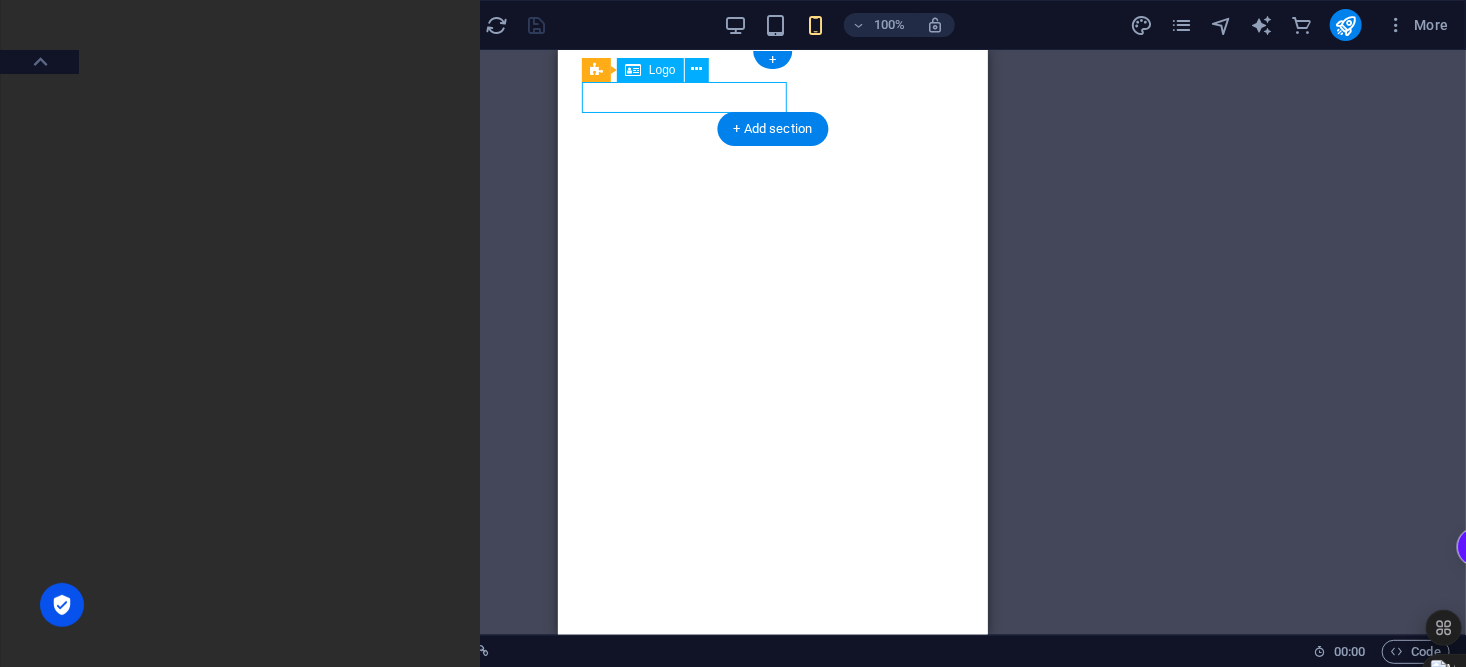 select on "px" 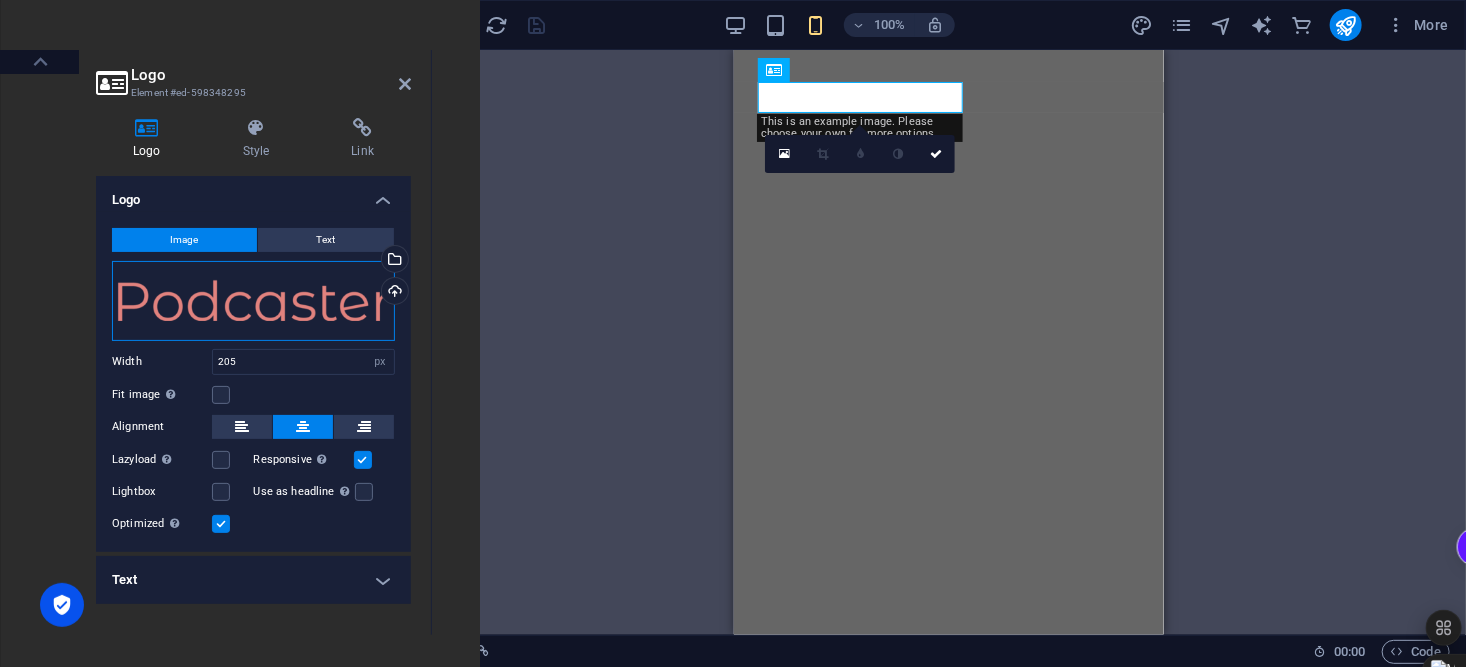 click on "Drag files here, click to choose files or select files from Files or our free stock photos & videos" at bounding box center (253, 301) 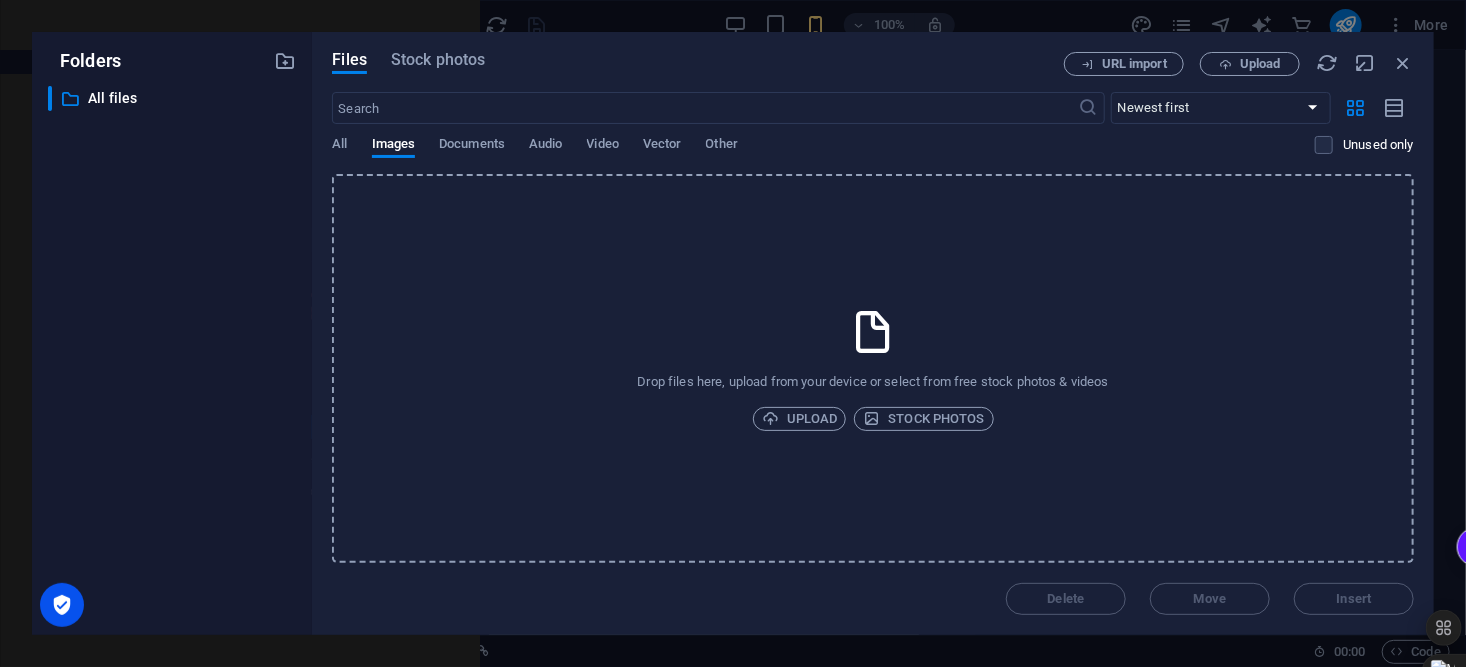 click on "Upload" at bounding box center [800, 419] 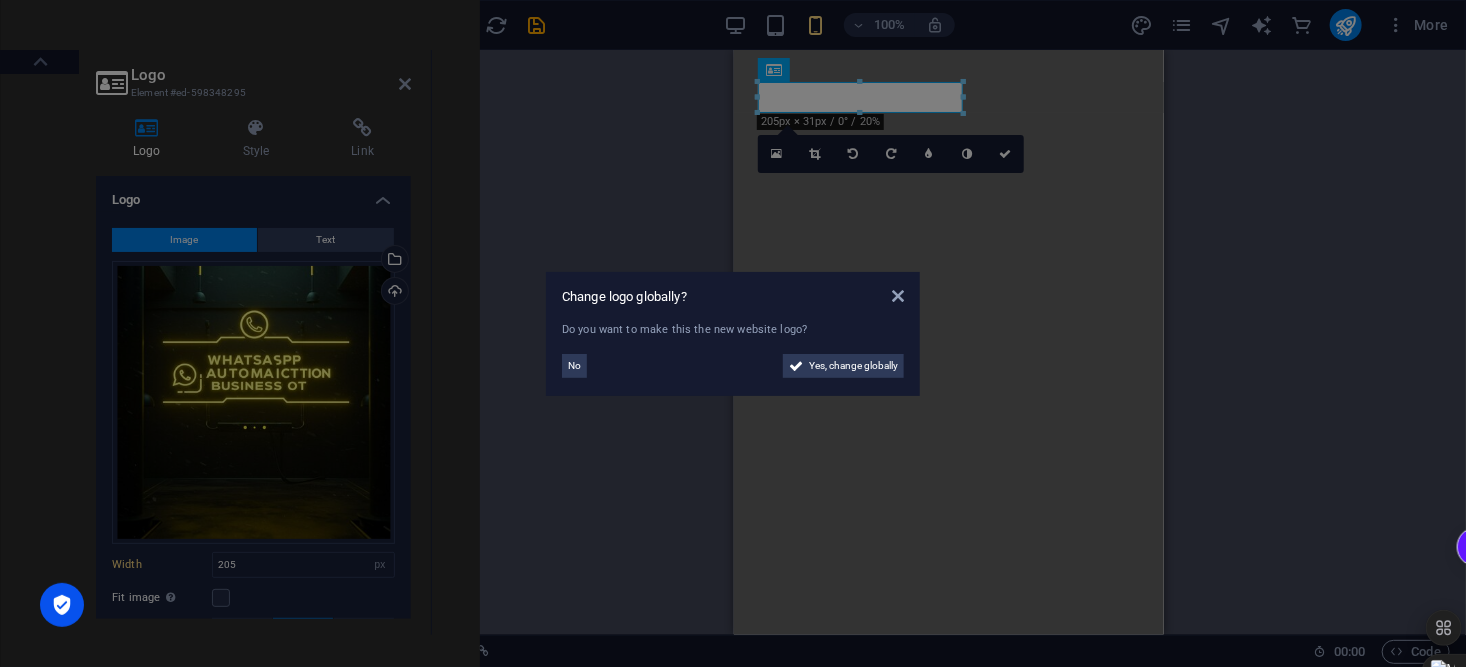 click on "Yes, change globally" at bounding box center (853, 366) 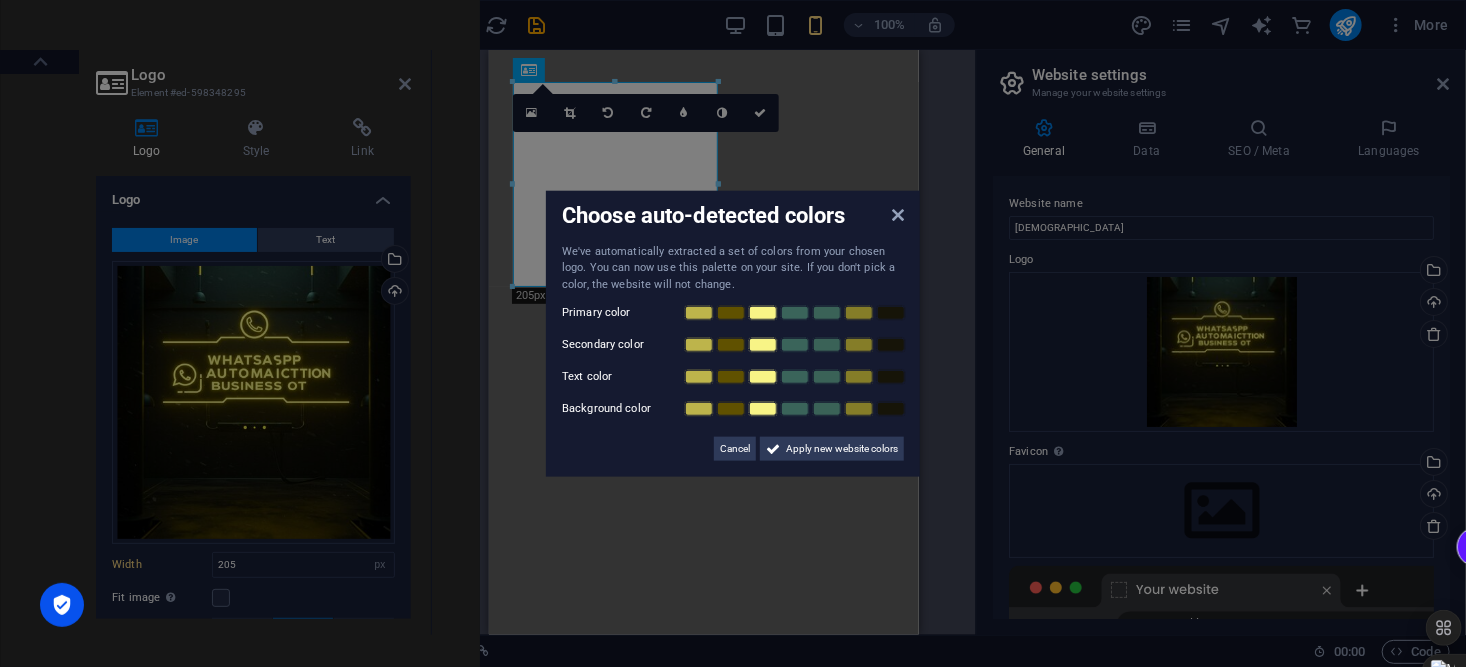 click on "Choose auto-detected colors We've automatically extracted a set of colors from your chosen logo. You can now use this palette on your site. If you don't pick a color, the website will not change.  Primary color Secondary color Text color Background color Cancel Apply new website colors" at bounding box center [733, 333] 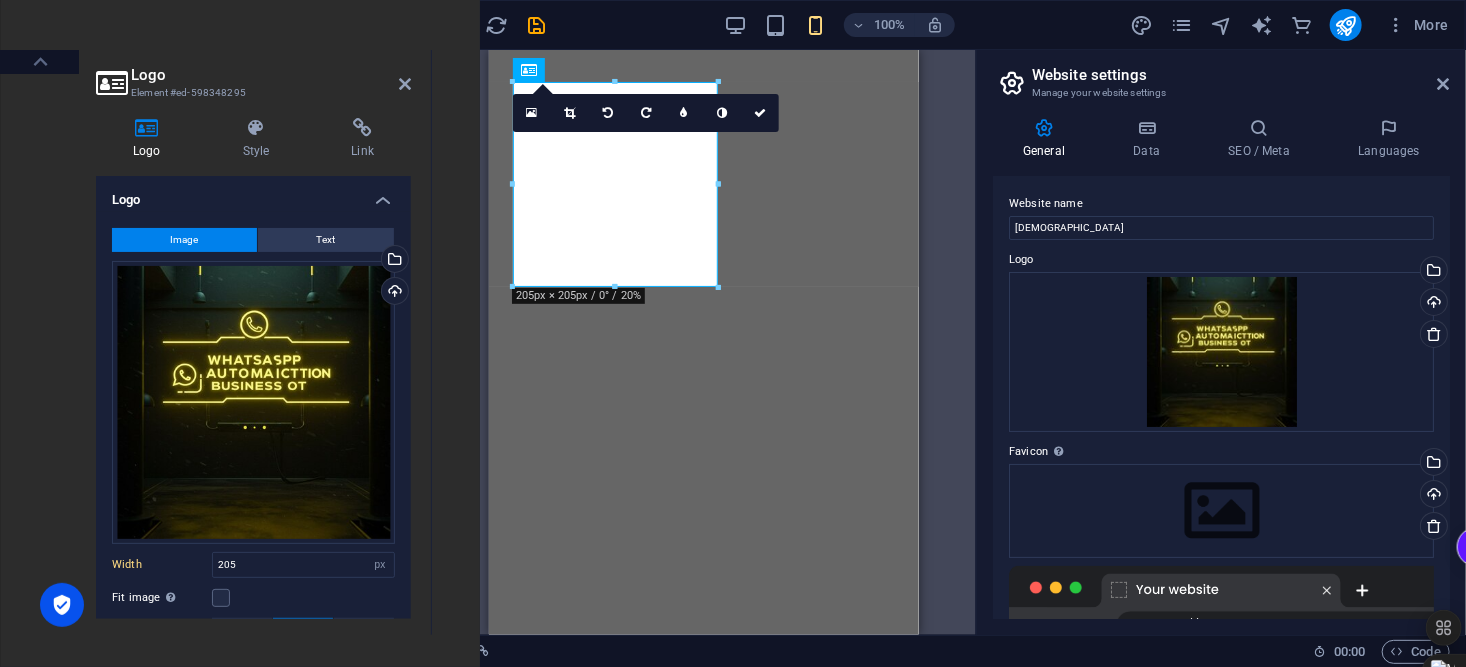 click on "Upload" at bounding box center (393, 293) 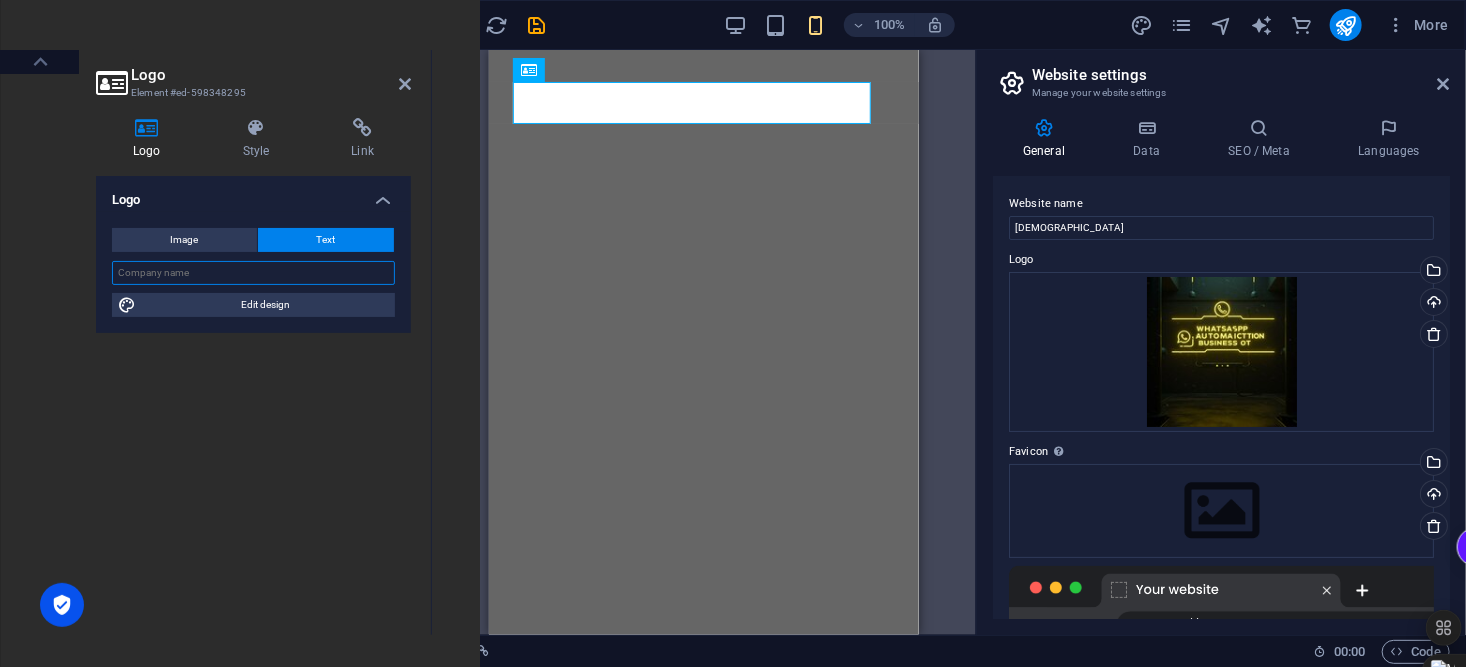 click at bounding box center (253, 273) 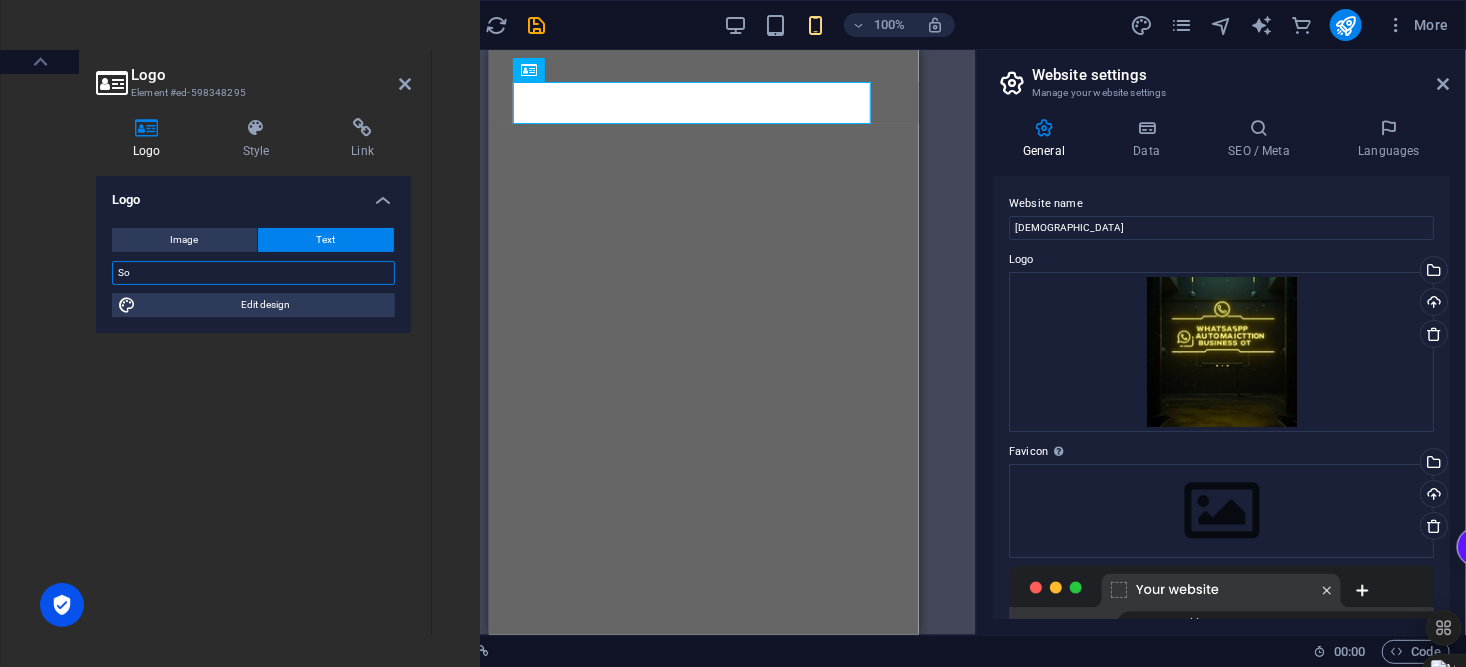 type on "S" 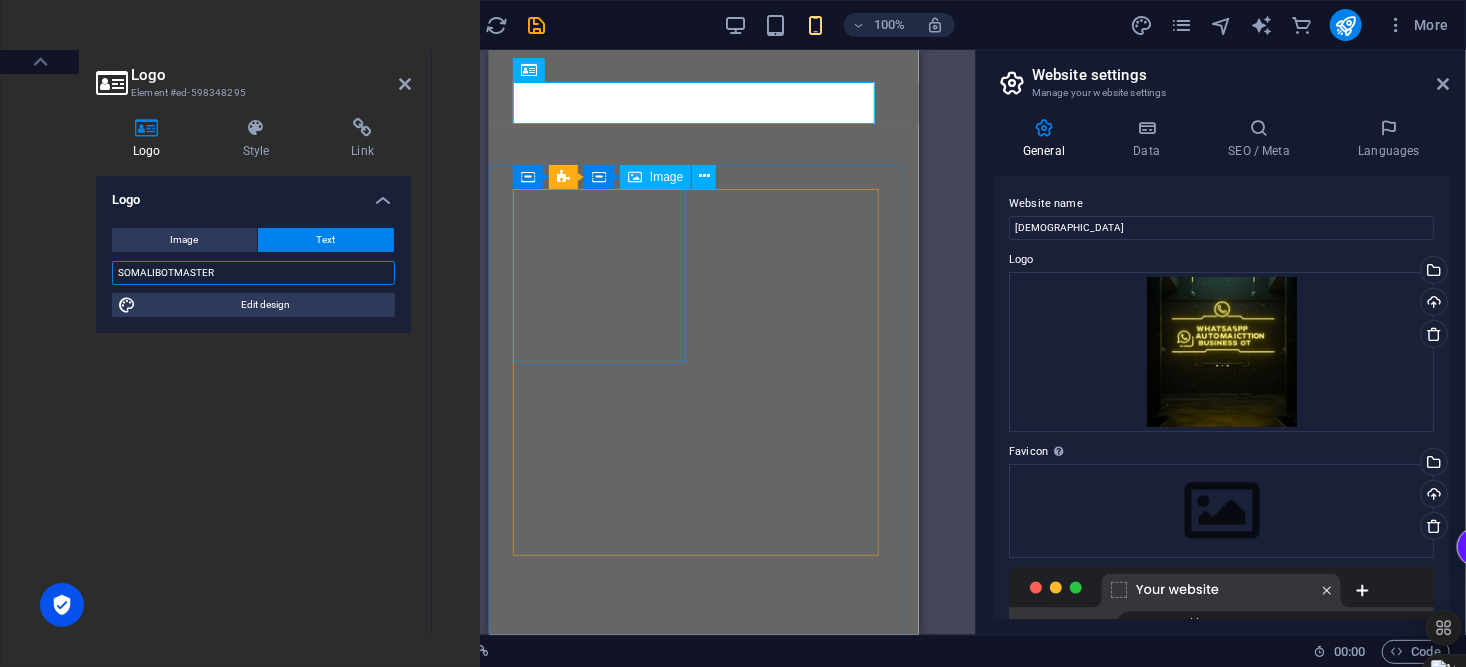 type on "SOMALIBOTMASTER" 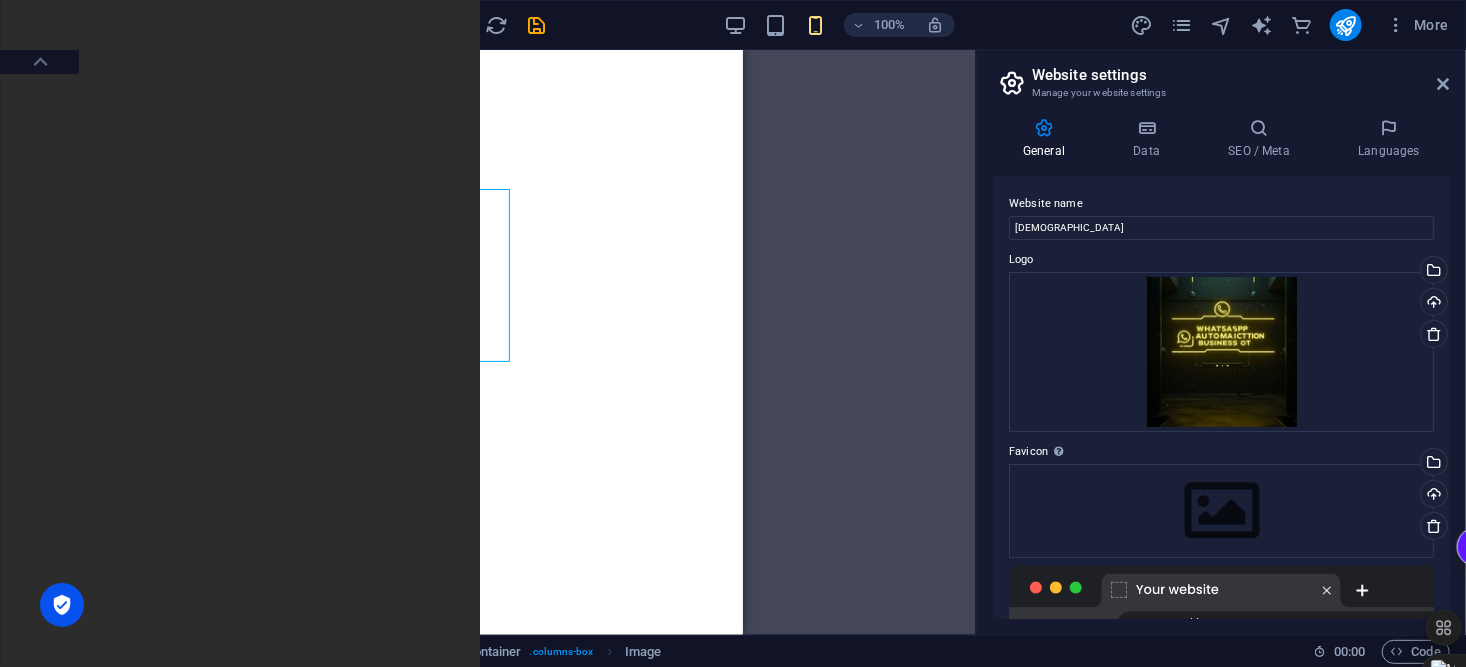 click on "En" at bounding box center [733, 1423] 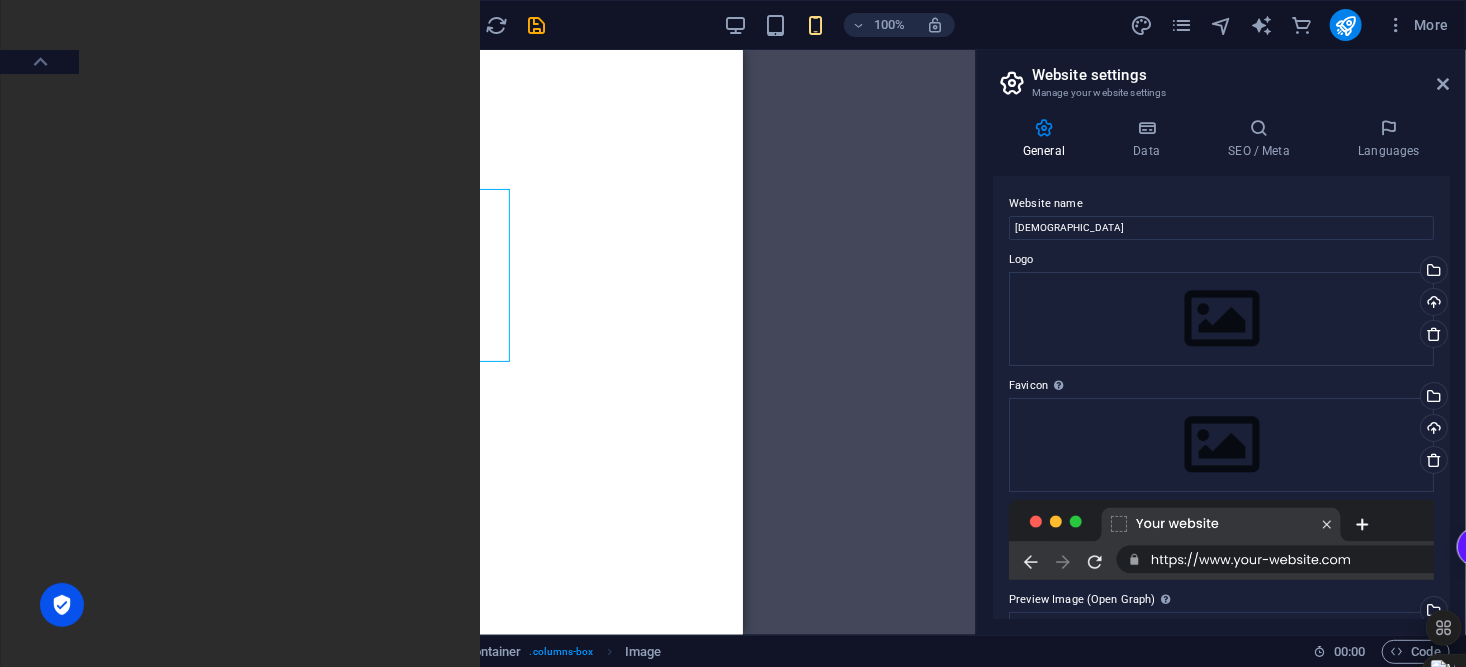 drag, startPoint x: 1441, startPoint y: 293, endPoint x: 1444, endPoint y: 64, distance: 229.01965 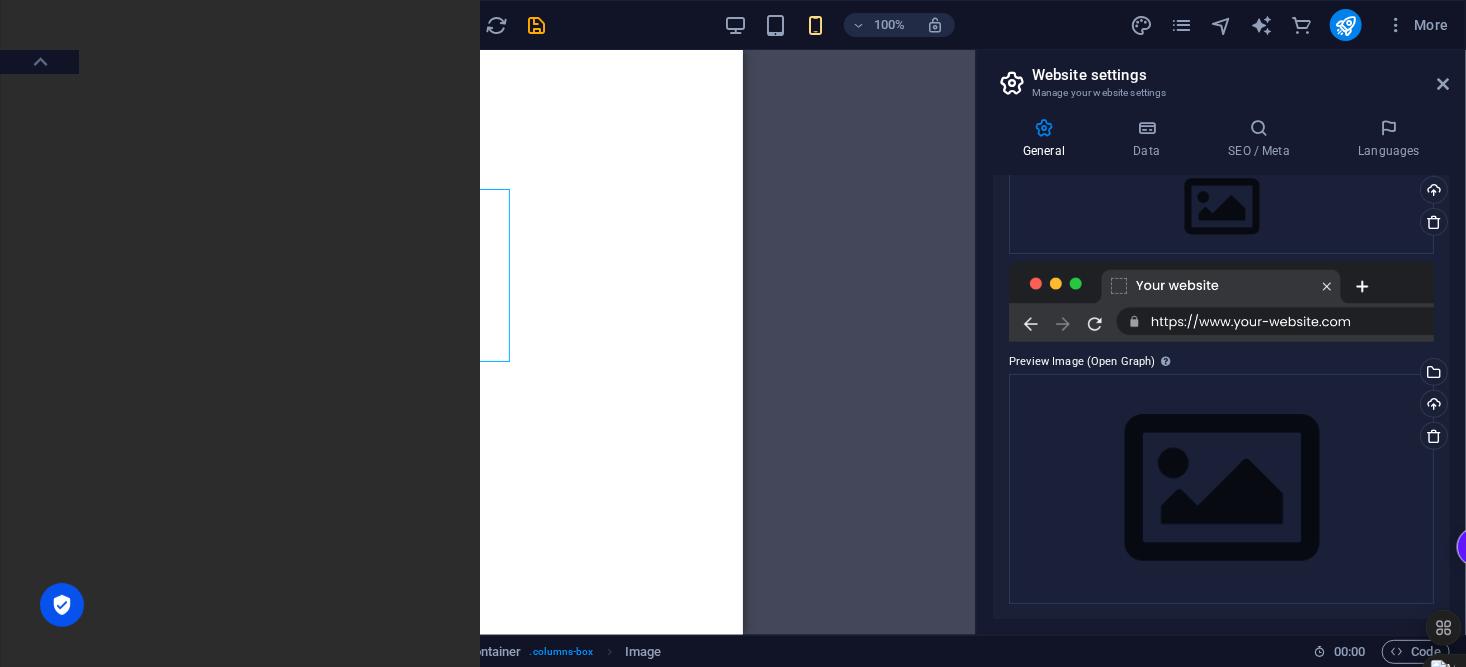 click at bounding box center [1221, 302] 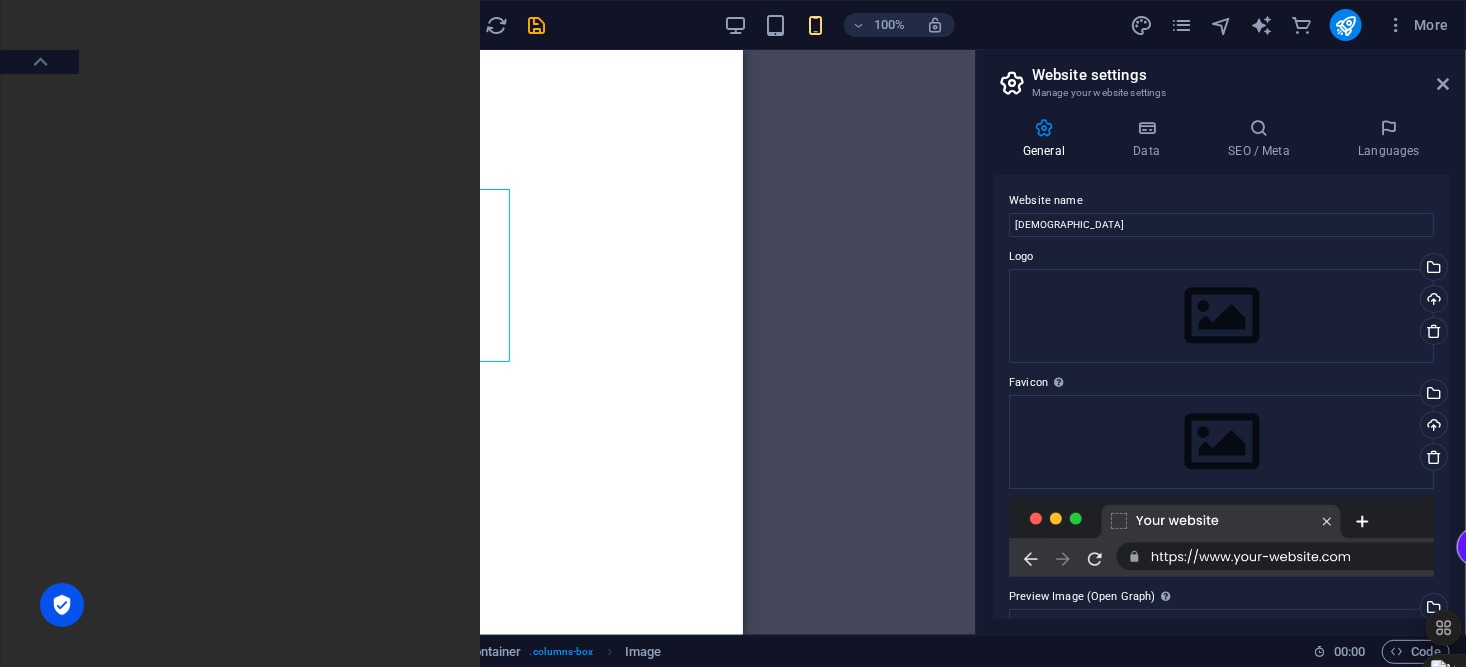 scroll, scrollTop: 0, scrollLeft: 0, axis: both 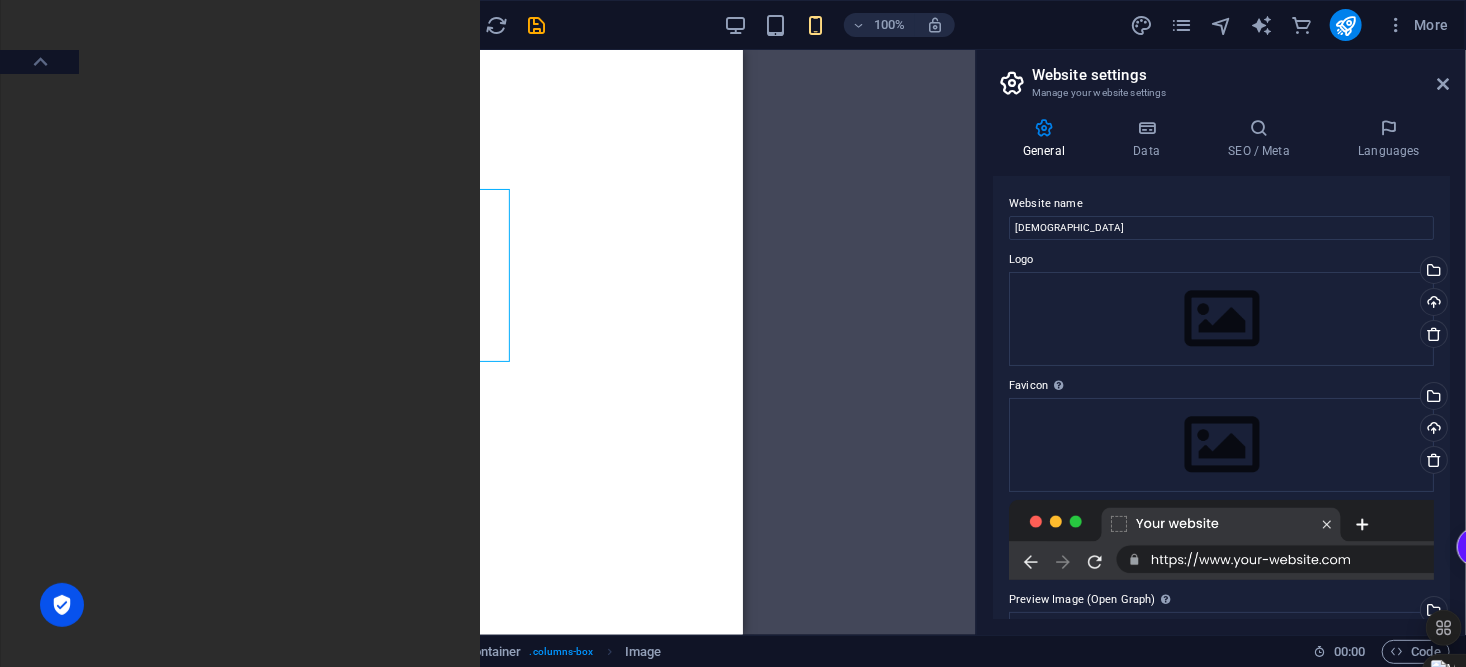 click on "Data" at bounding box center [1150, 139] 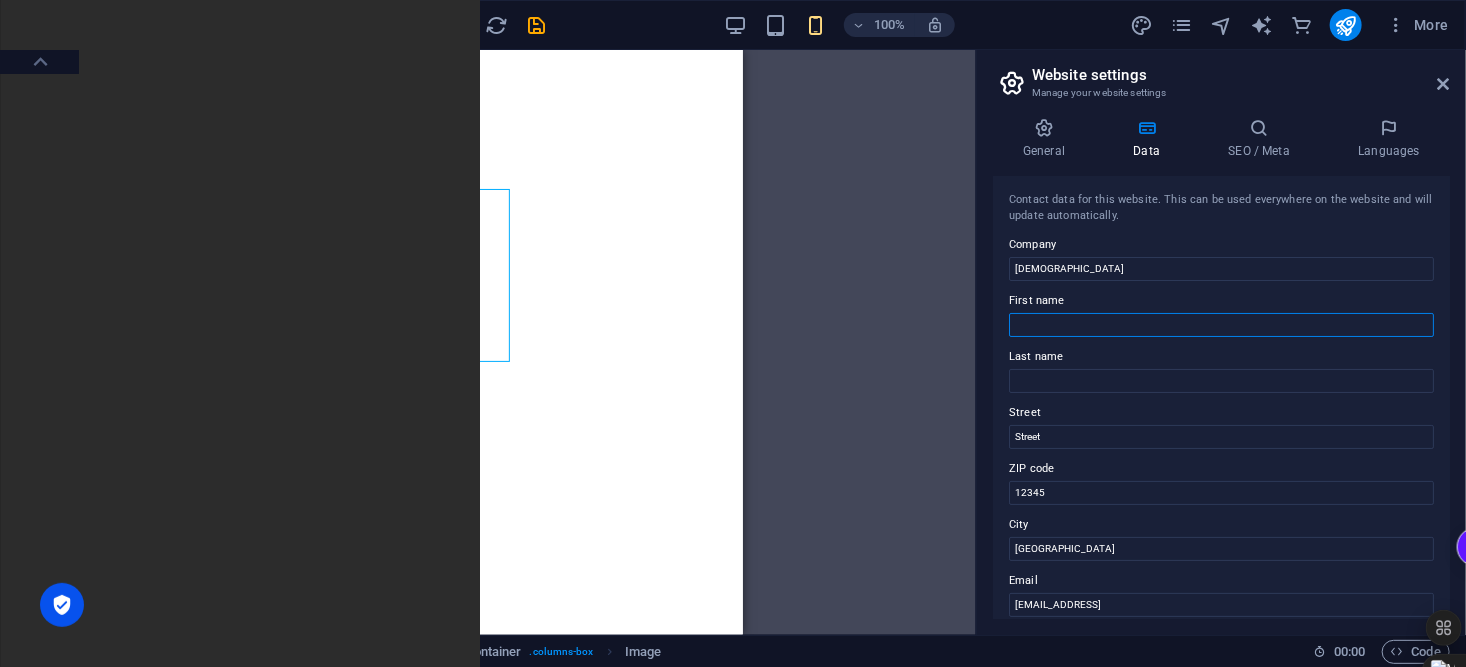 click on "First name" at bounding box center [1221, 325] 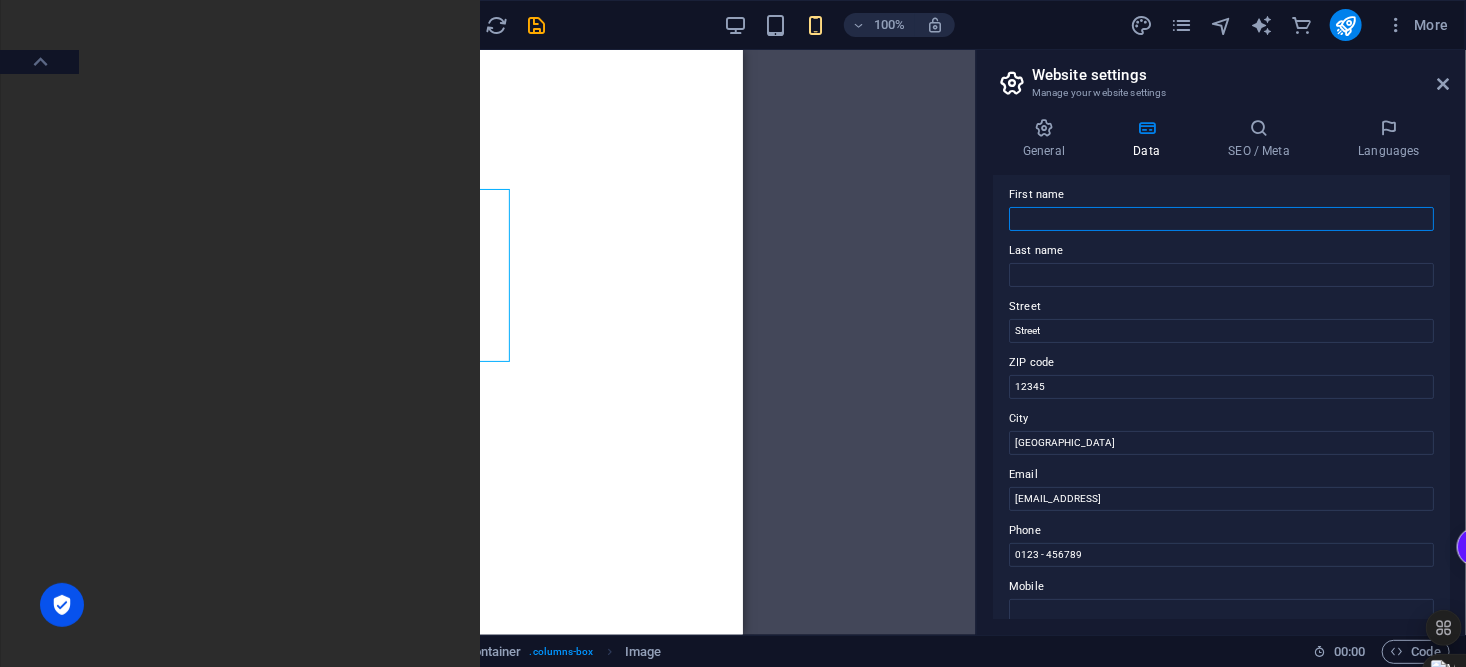 scroll, scrollTop: 200, scrollLeft: 0, axis: vertical 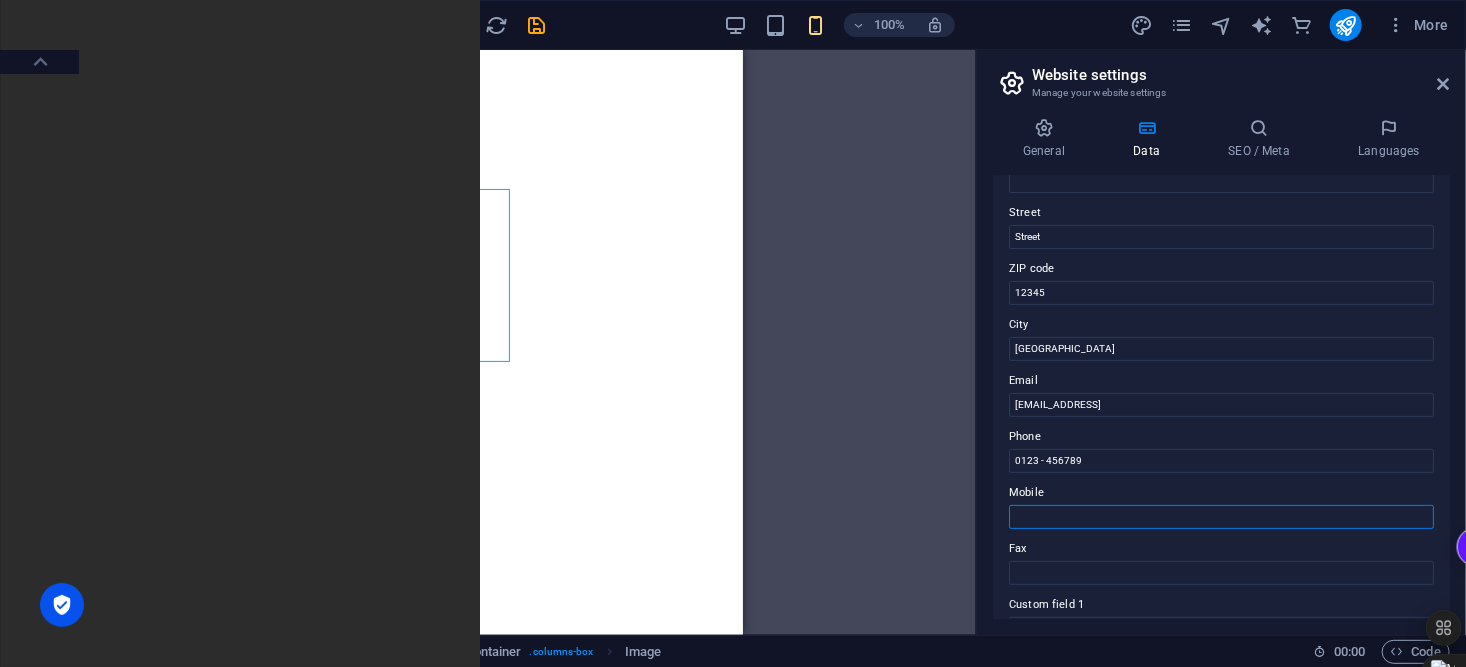 click on "Mobile" at bounding box center [1221, 517] 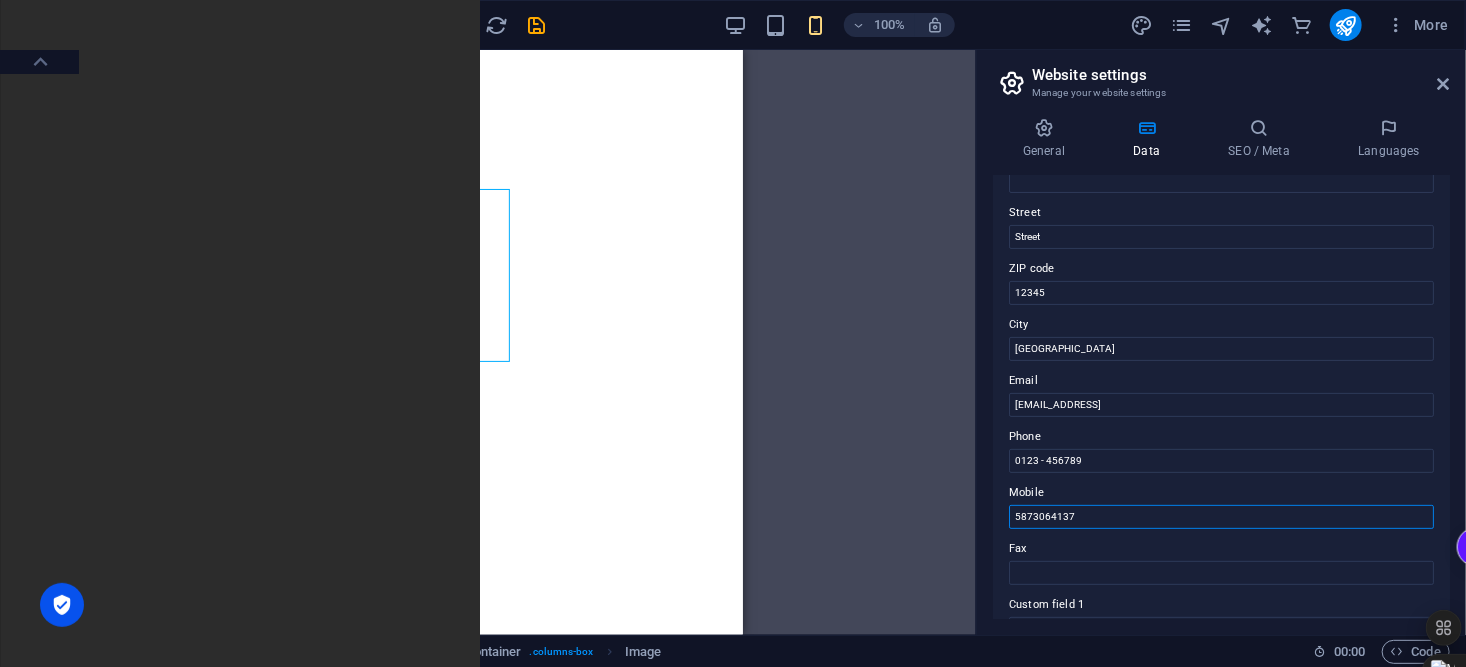 scroll, scrollTop: 0, scrollLeft: 0, axis: both 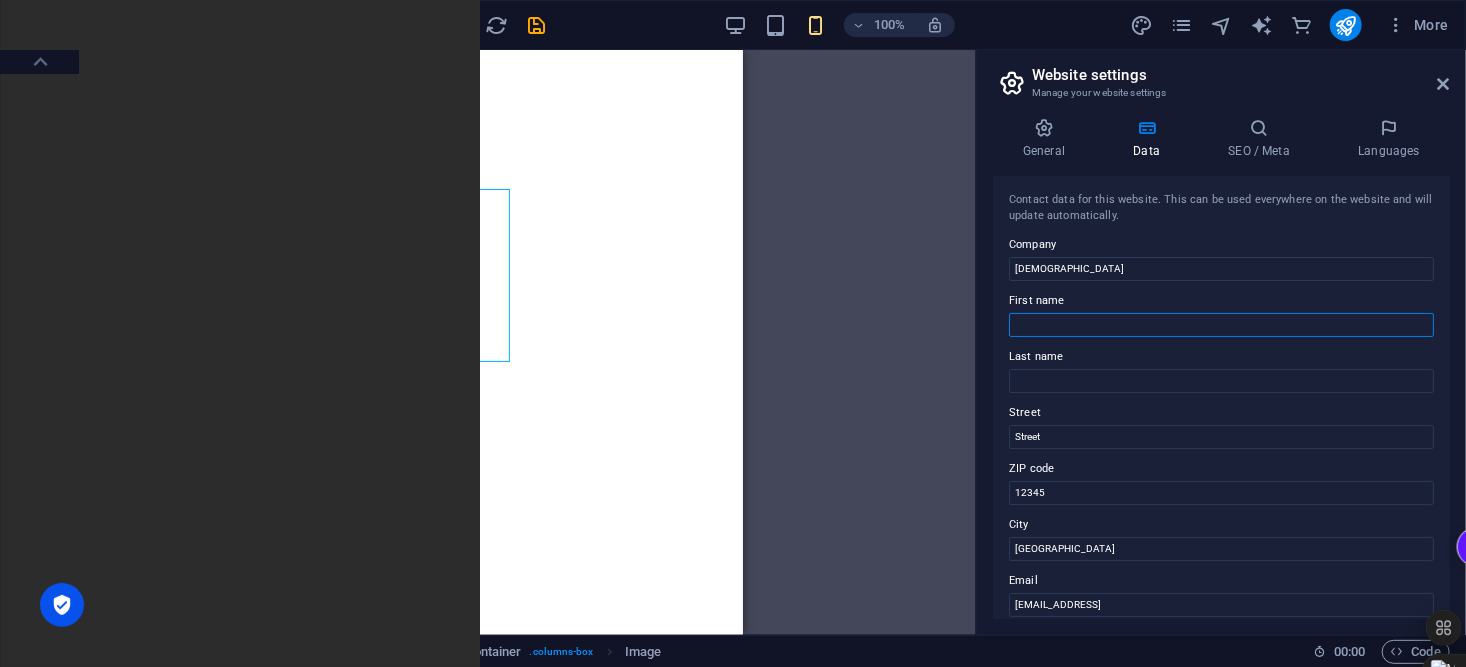 click on "First name" at bounding box center (1221, 325) 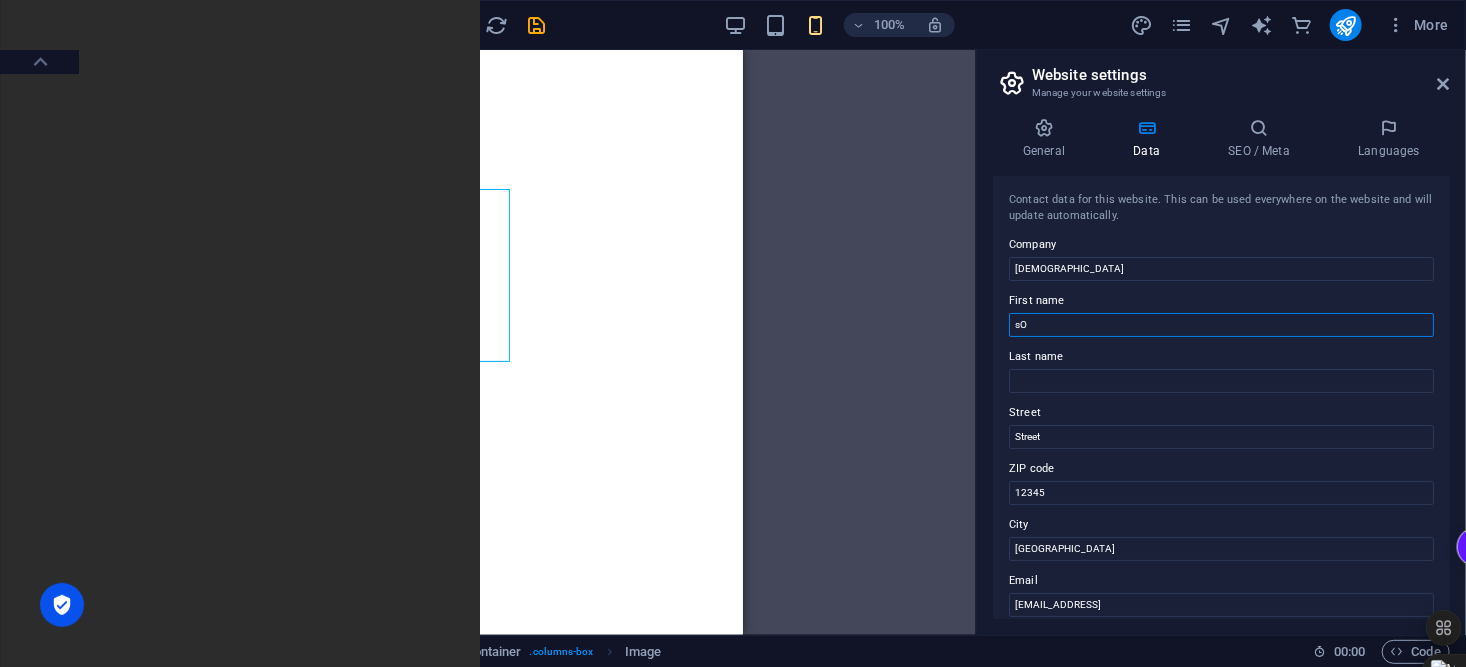 type on "s" 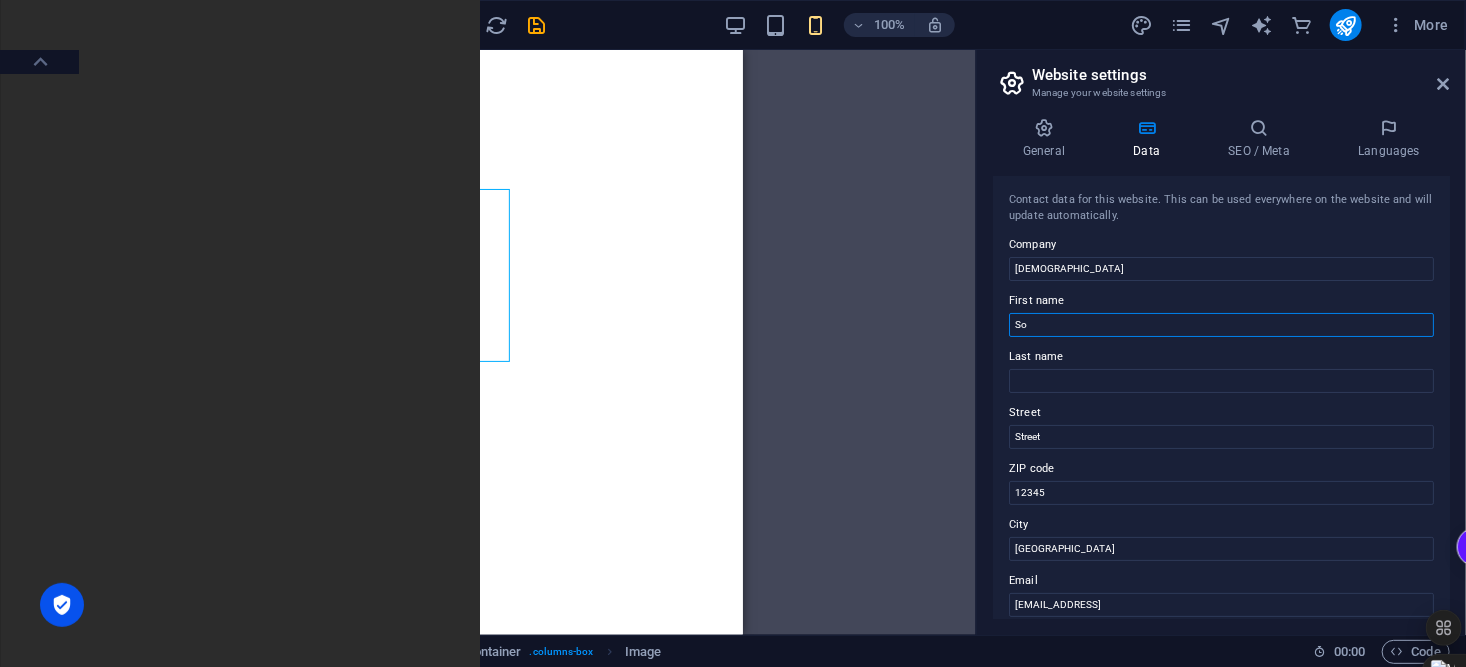 type on "S" 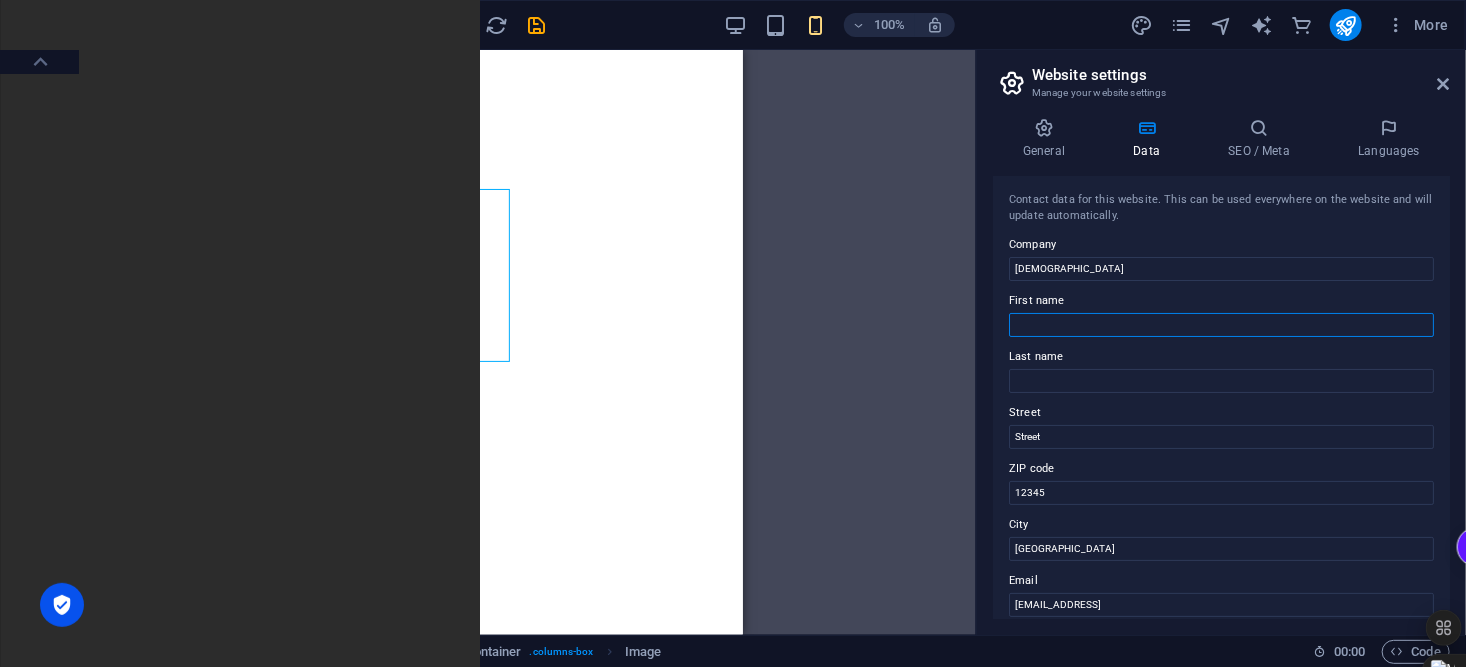 click on "First name" at bounding box center [1221, 325] 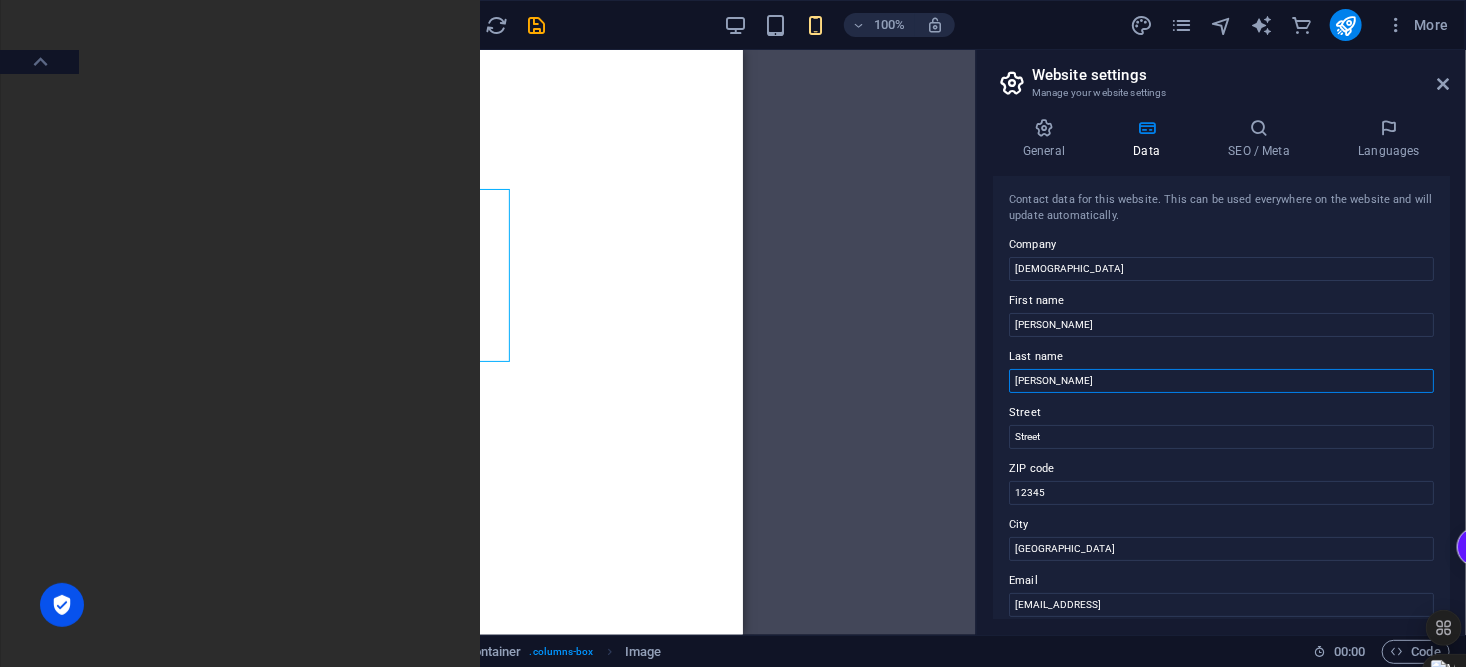 click on "[PERSON_NAME]" at bounding box center [1221, 381] 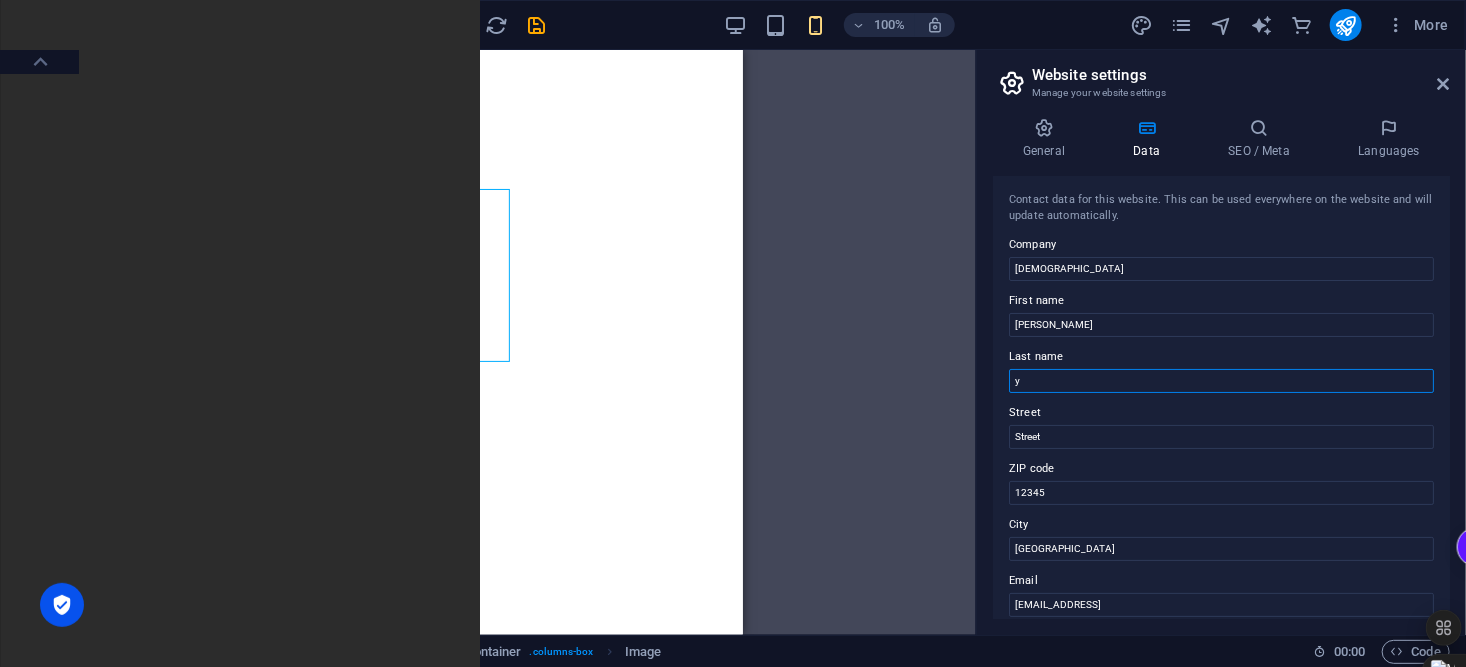 type on "Yasin" 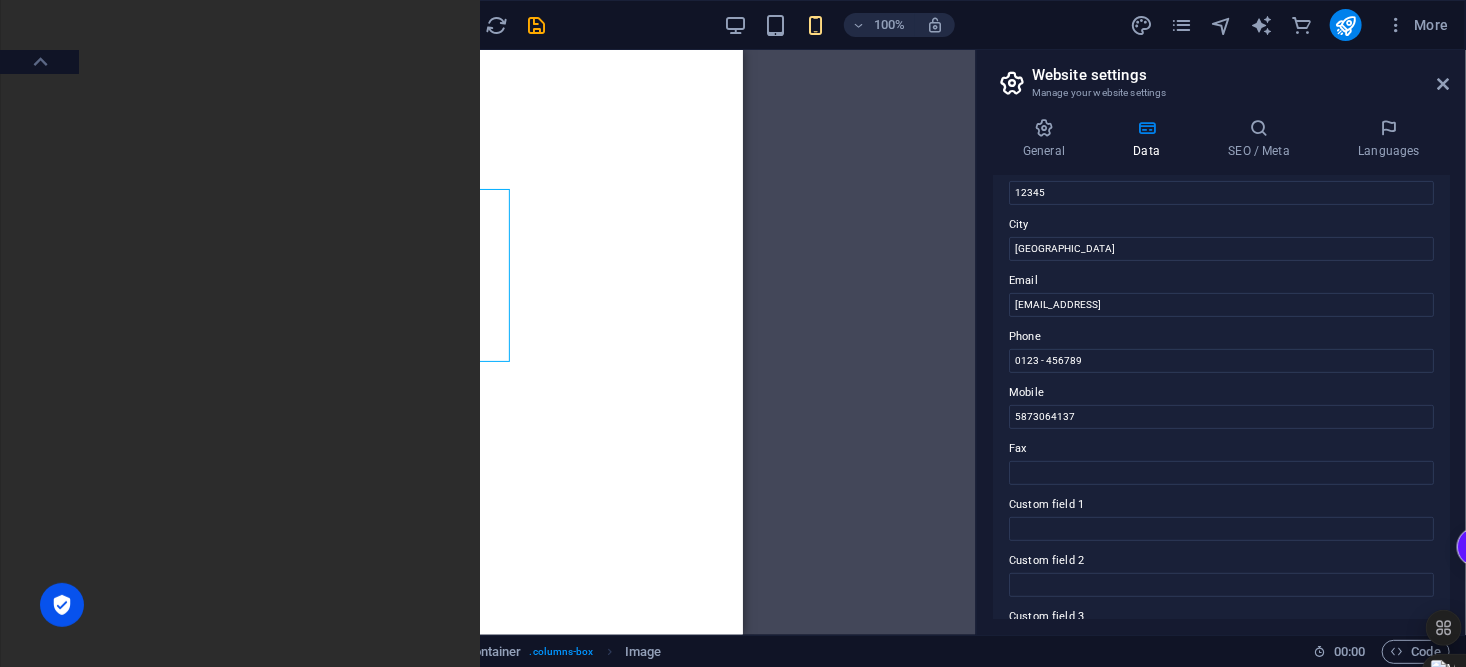 scroll, scrollTop: 200, scrollLeft: 0, axis: vertical 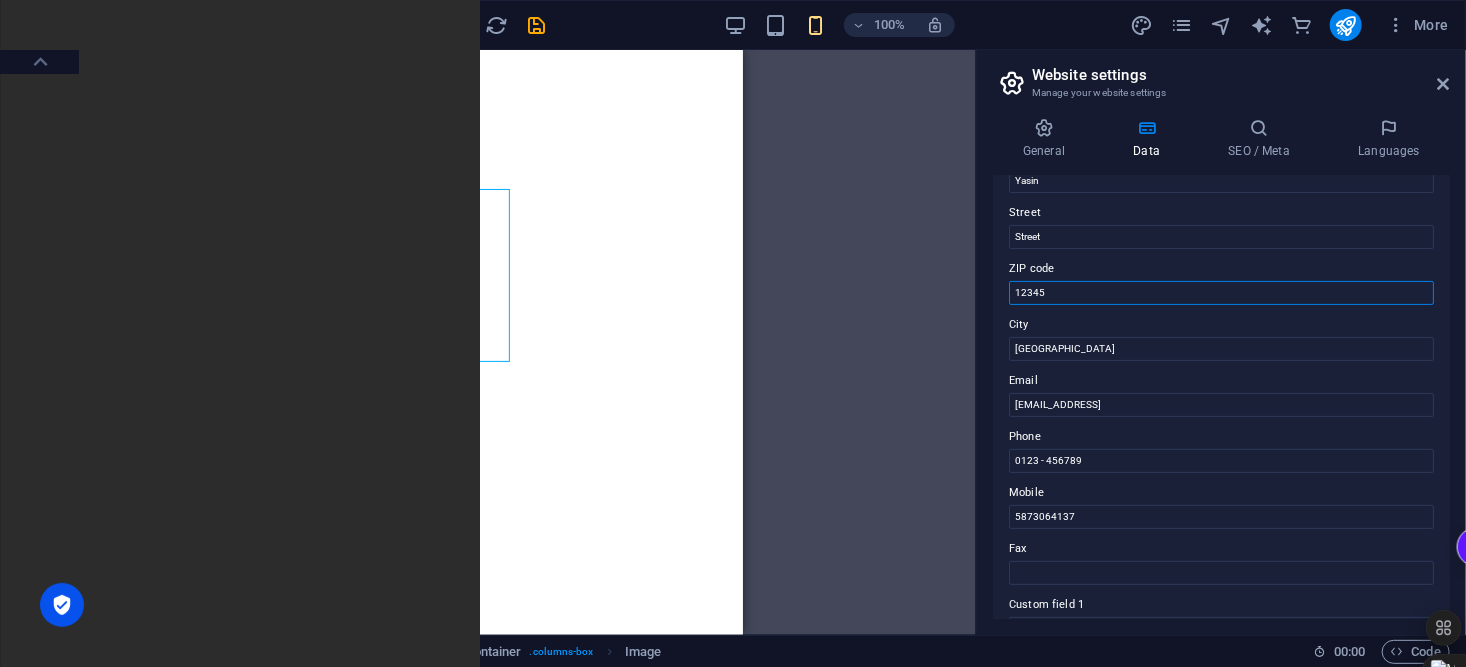 click on "12345" at bounding box center (1221, 293) 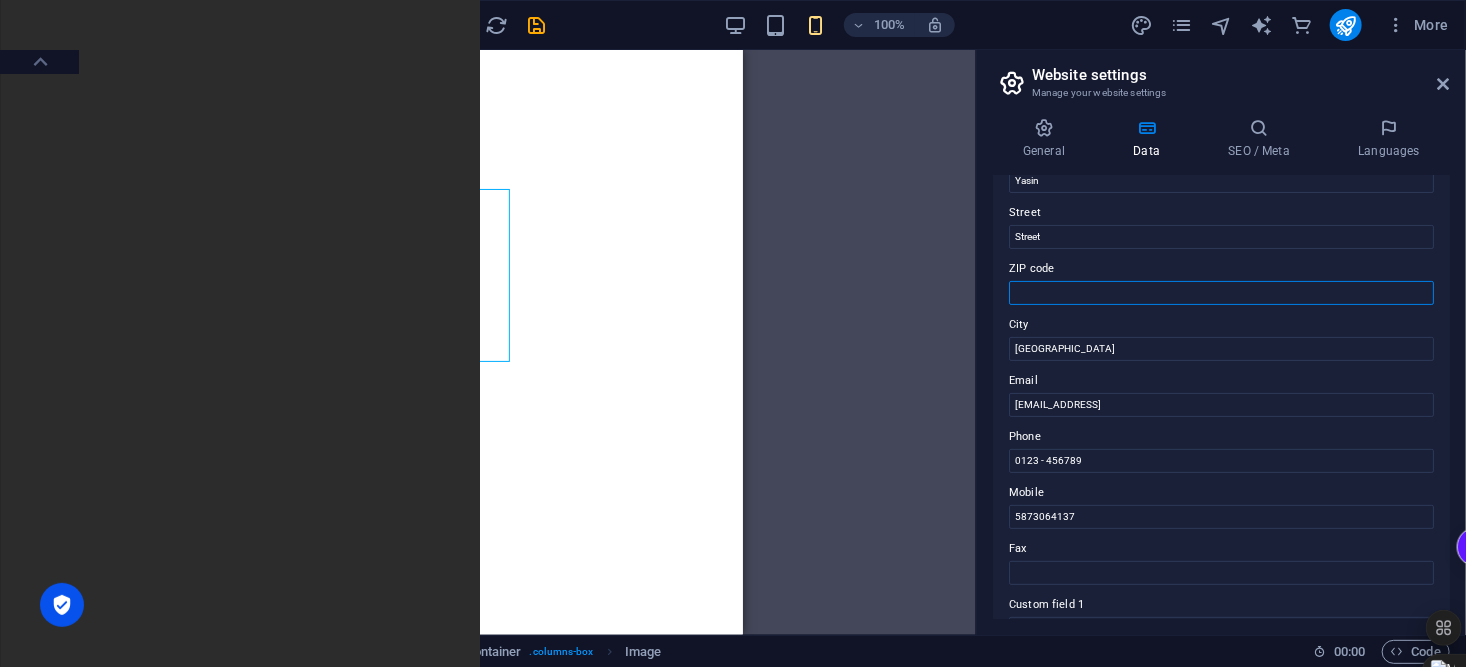 click on "ZIP code" at bounding box center (1221, 293) 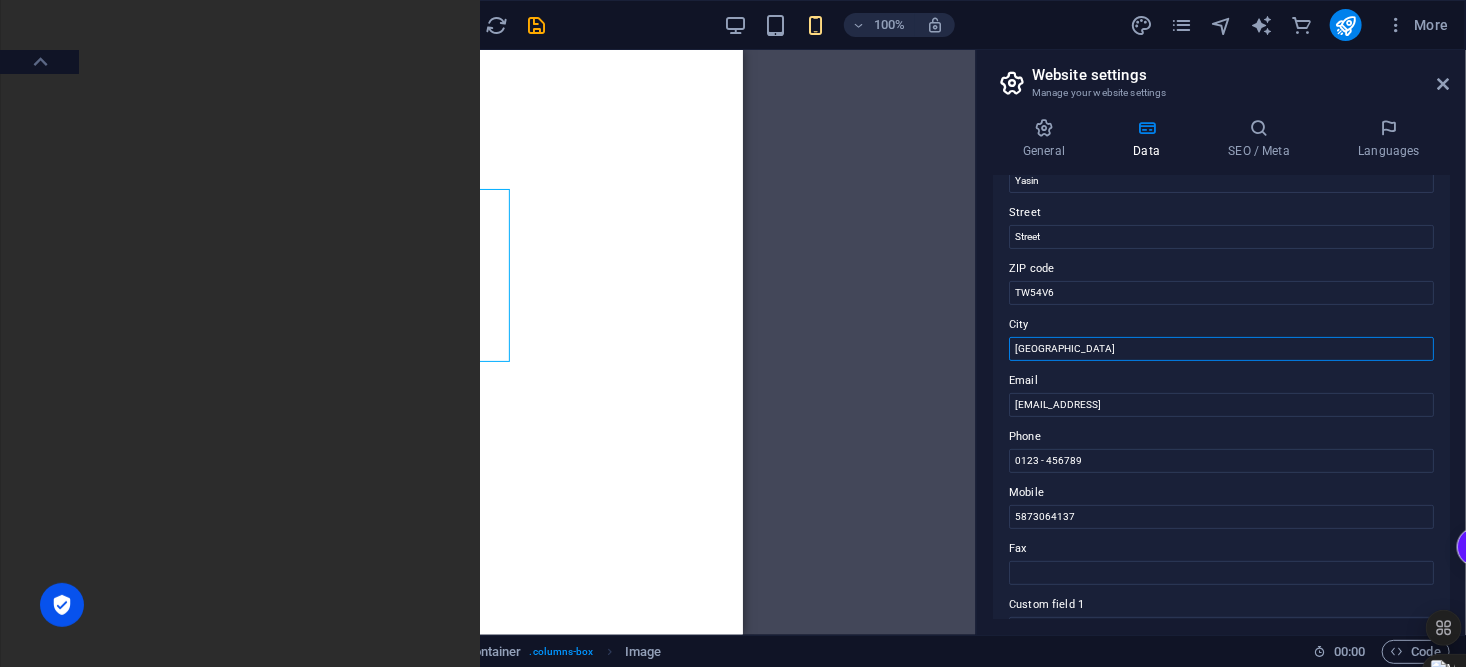 click on "[GEOGRAPHIC_DATA]" at bounding box center [1221, 349] 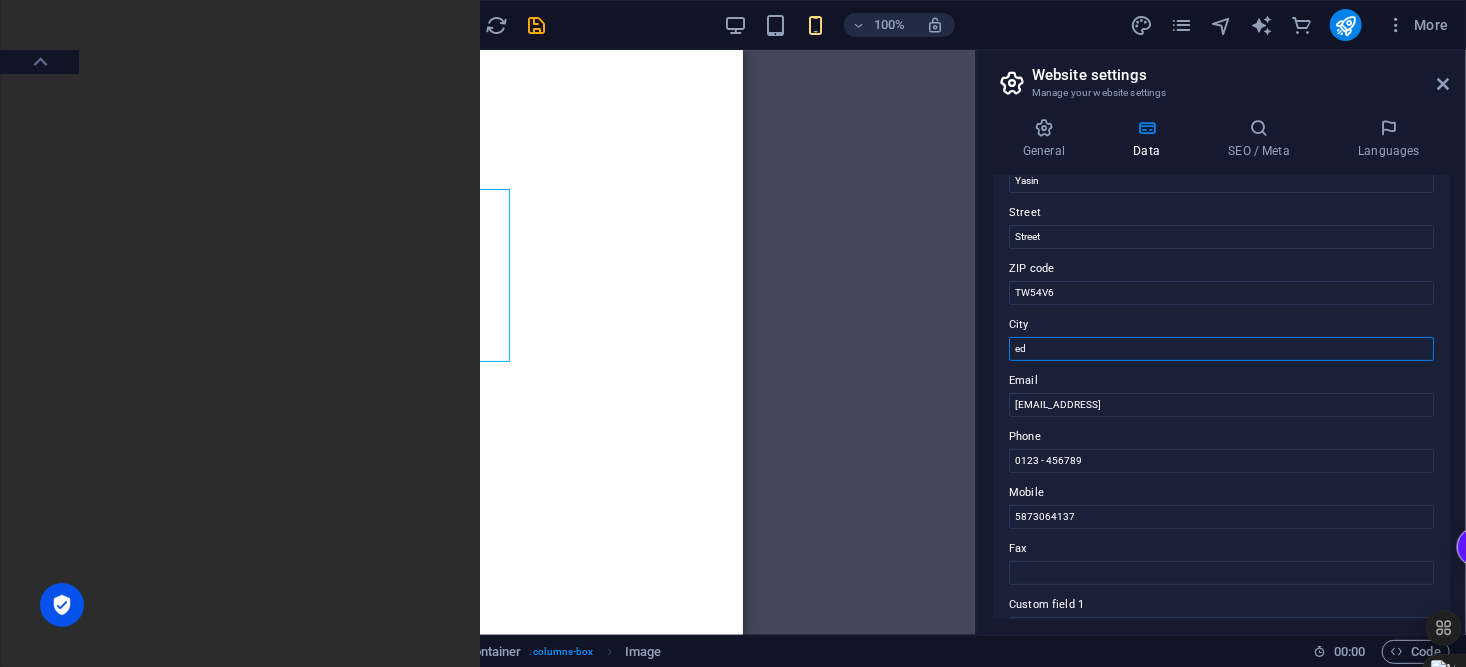 type on "[GEOGRAPHIC_DATA]" 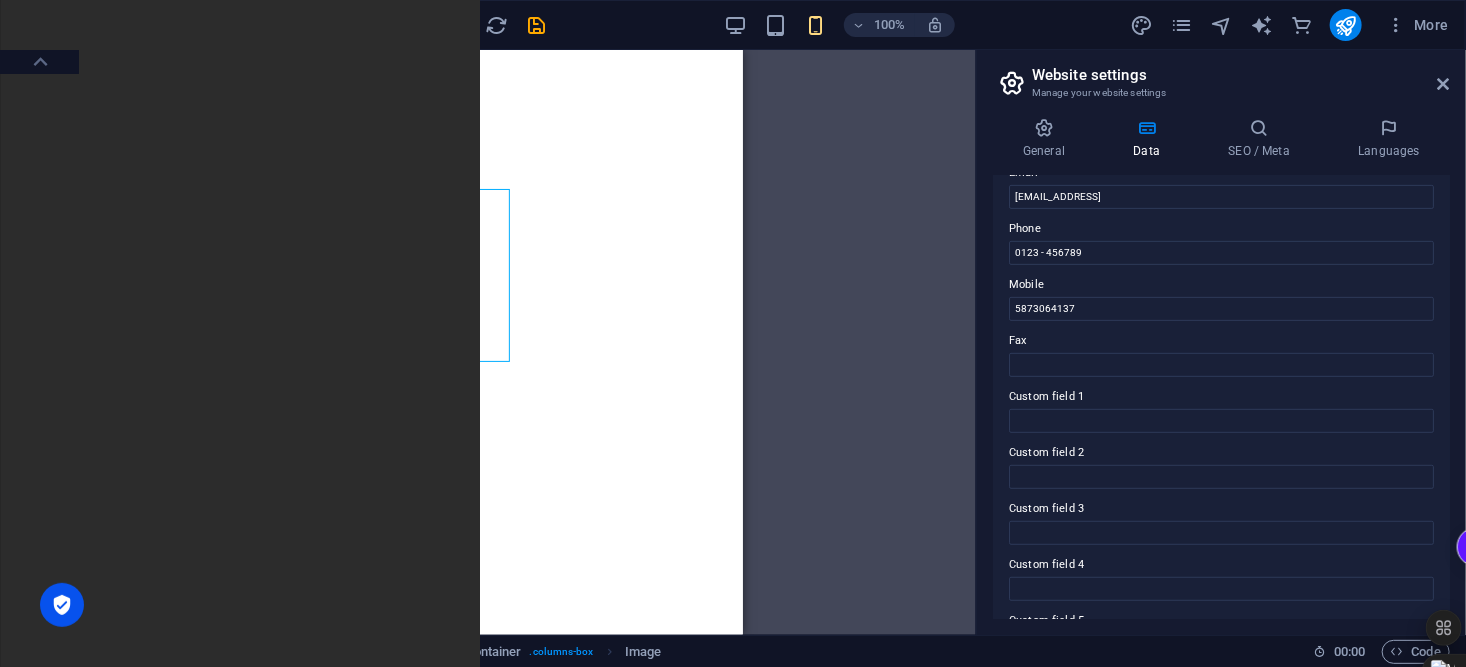 scroll, scrollTop: 417, scrollLeft: 0, axis: vertical 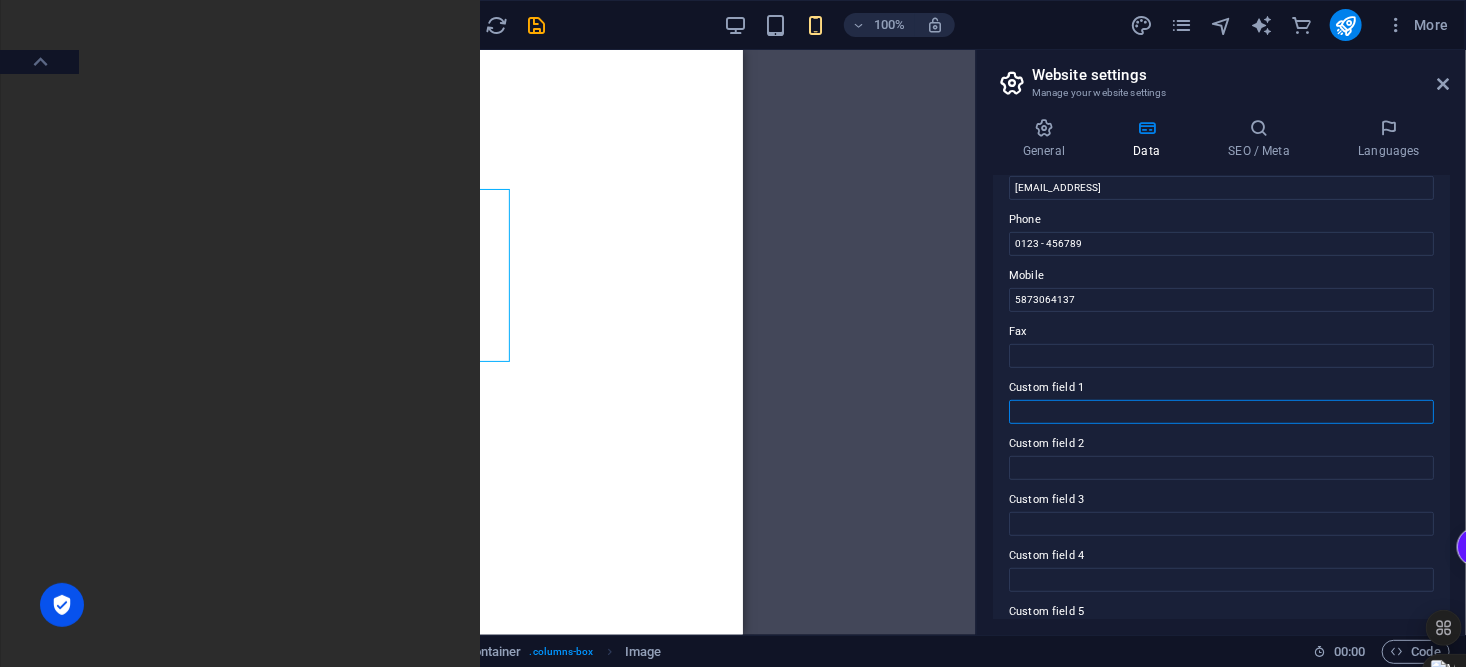 click on "Custom field 1" at bounding box center (1221, 412) 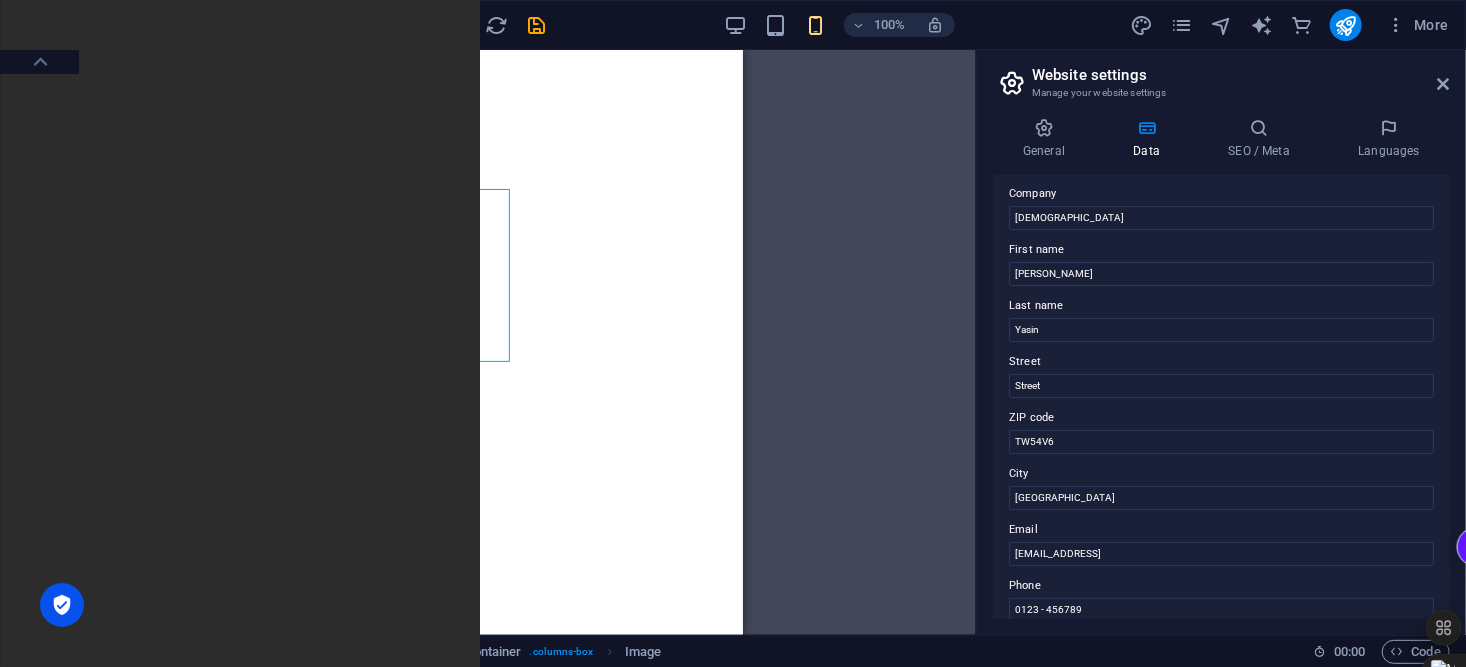 scroll, scrollTop: 0, scrollLeft: 0, axis: both 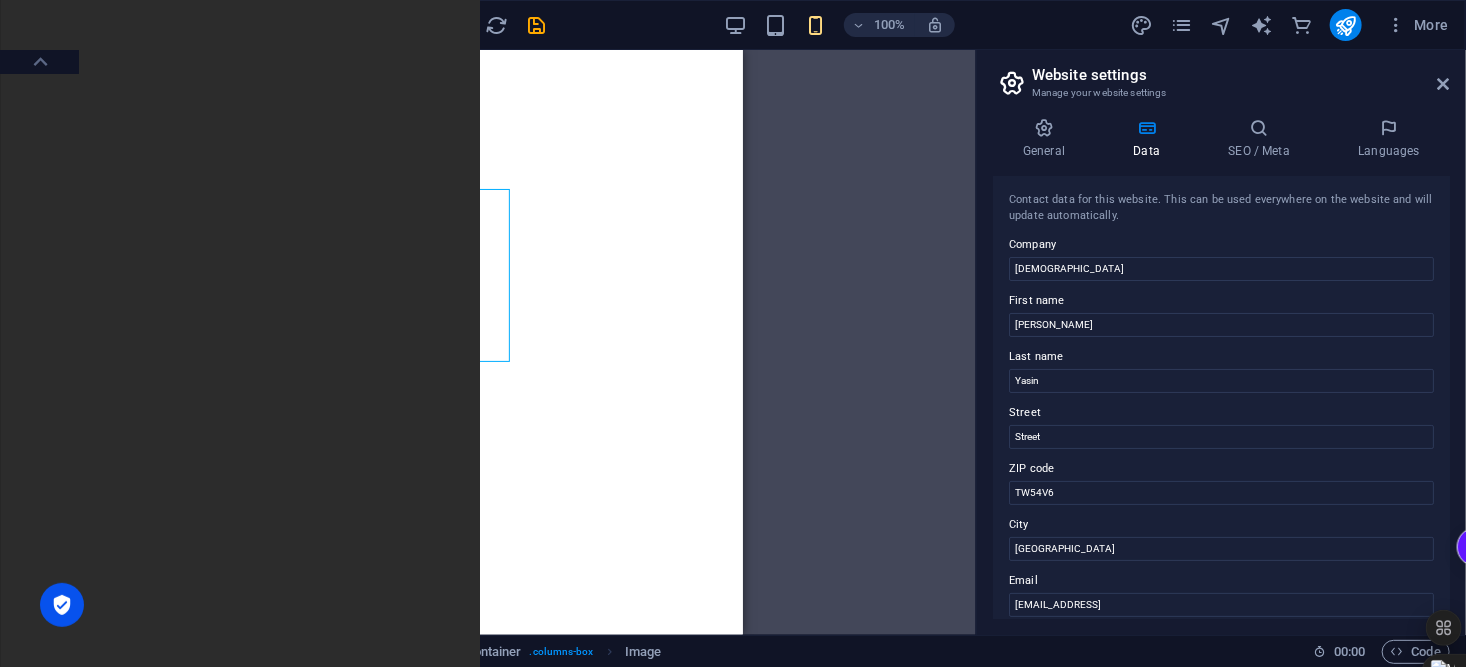 click on "General  Data  SEO / Meta  Languages Website name [DOMAIN_NAME] Logo Drag files here, click to choose files or select files from Files or our free stock photos & videos Select files from the file manager, stock photos, or upload file(s) Upload Favicon Set the favicon of your website here. A favicon is a small icon shown in the browser tab next to your website title. It helps visitors identify your website. Drag files here, click to choose files or select files from Files or our free stock photos & videos Select files from the file manager, stock photos, or upload file(s) Upload Preview Image (Open Graph) This image will be shown when the website is shared on social networks Drag files here, click to choose files or select files from Files or our free stock photos & videos Select files from the file manager, stock photos, or upload file(s) Upload Contact data for this website. This can be used everywhere on the website and will update automatically. Company [DEMOGRAPHIC_DATA] First name [PERSON_NAME] 1" at bounding box center [1221, 368] 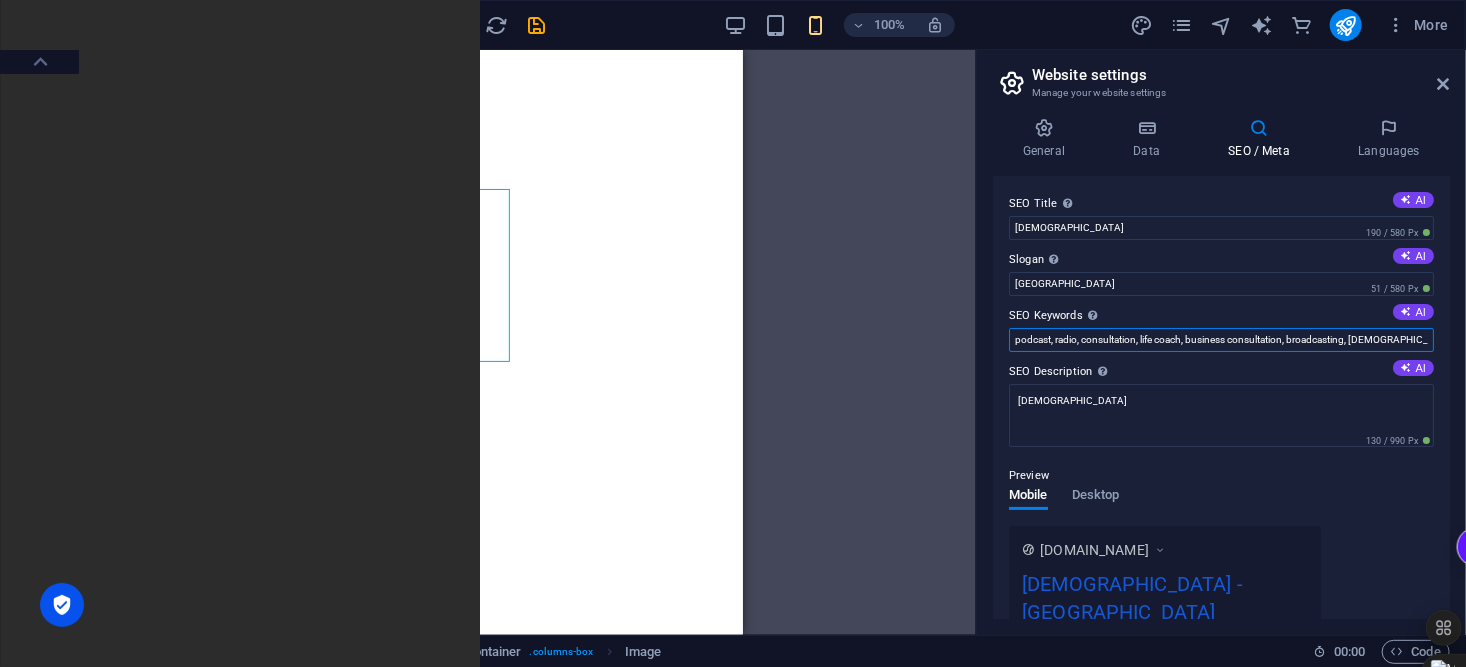 drag, startPoint x: 1344, startPoint y: 338, endPoint x: 954, endPoint y: 329, distance: 390.10382 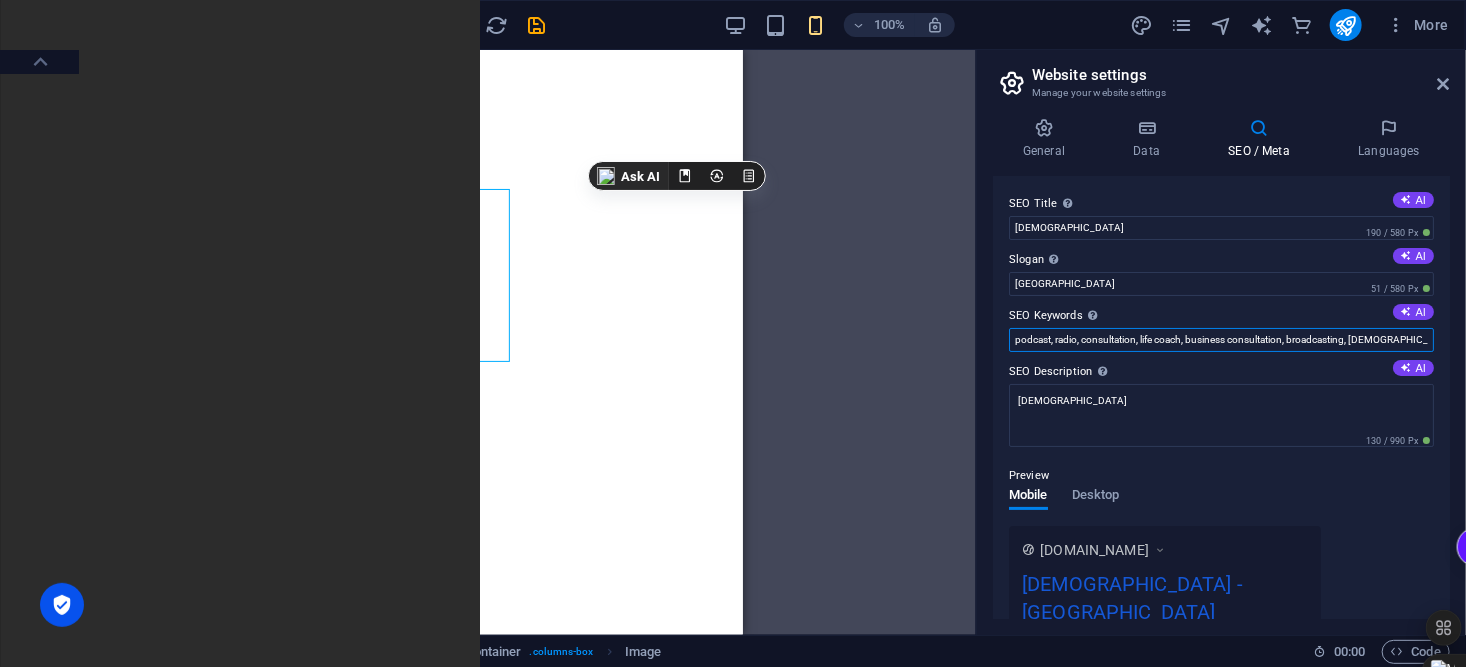 type on "[DEMOGRAPHIC_DATA], [GEOGRAPHIC_DATA]" 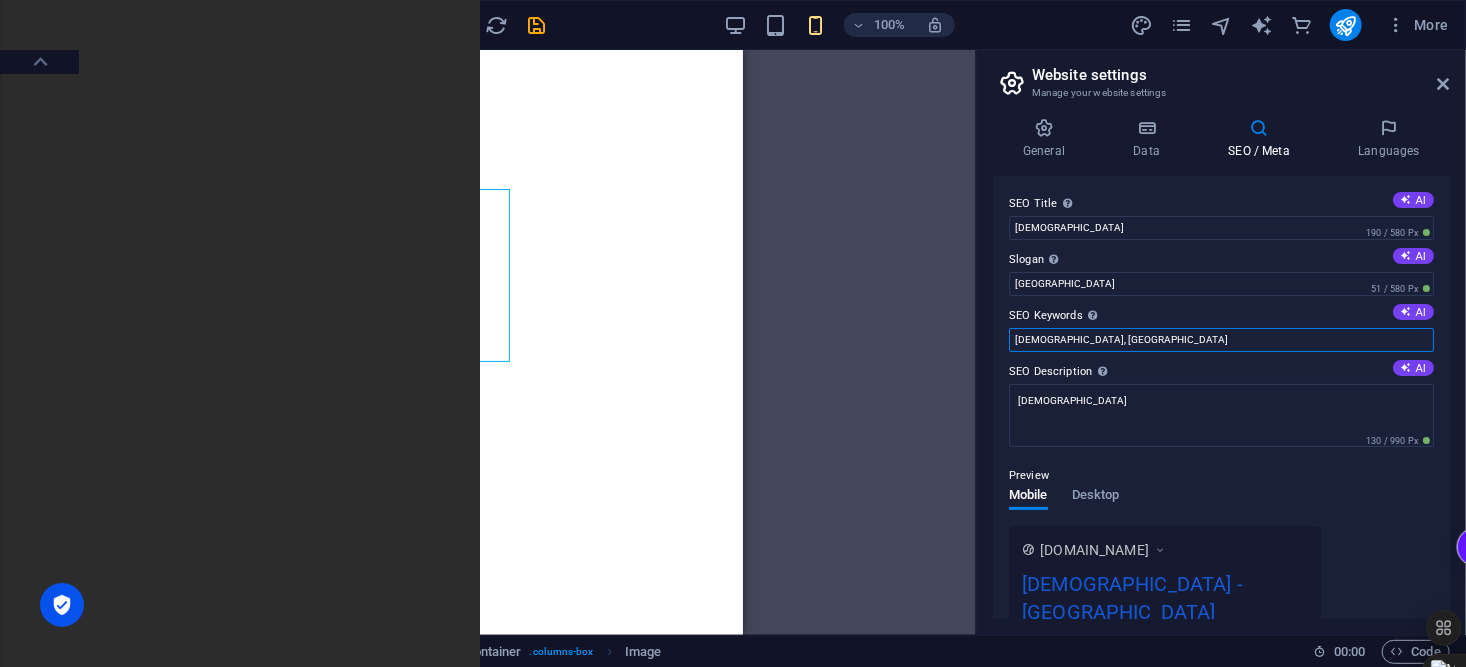 drag, startPoint x: 1158, startPoint y: 340, endPoint x: 843, endPoint y: 314, distance: 316.0712 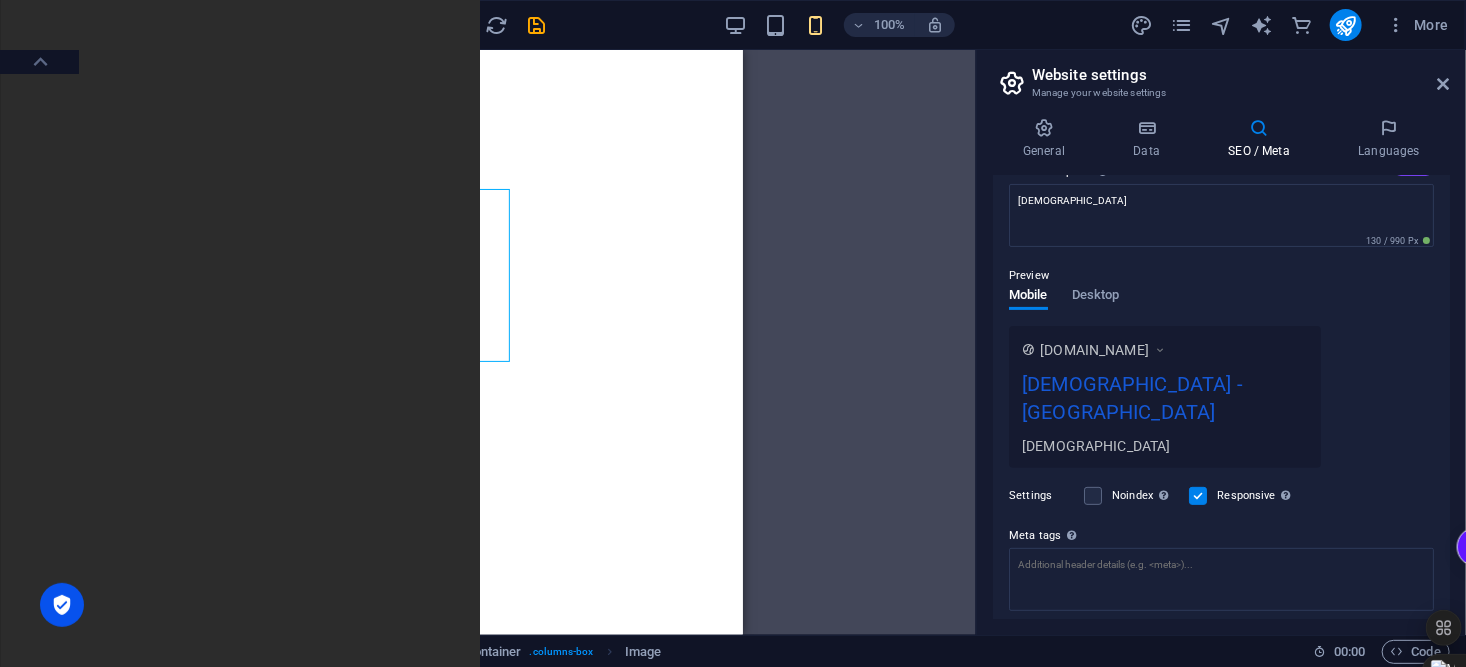 scroll, scrollTop: 0, scrollLeft: 0, axis: both 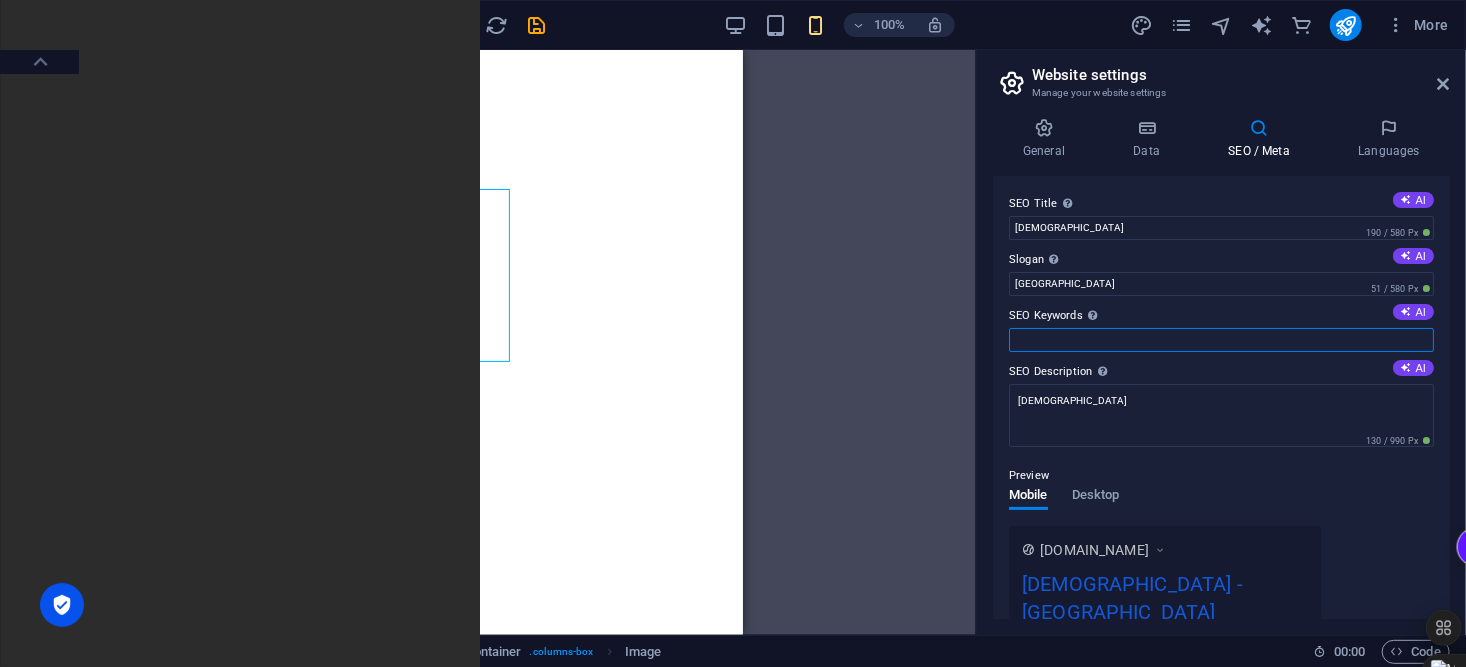 type 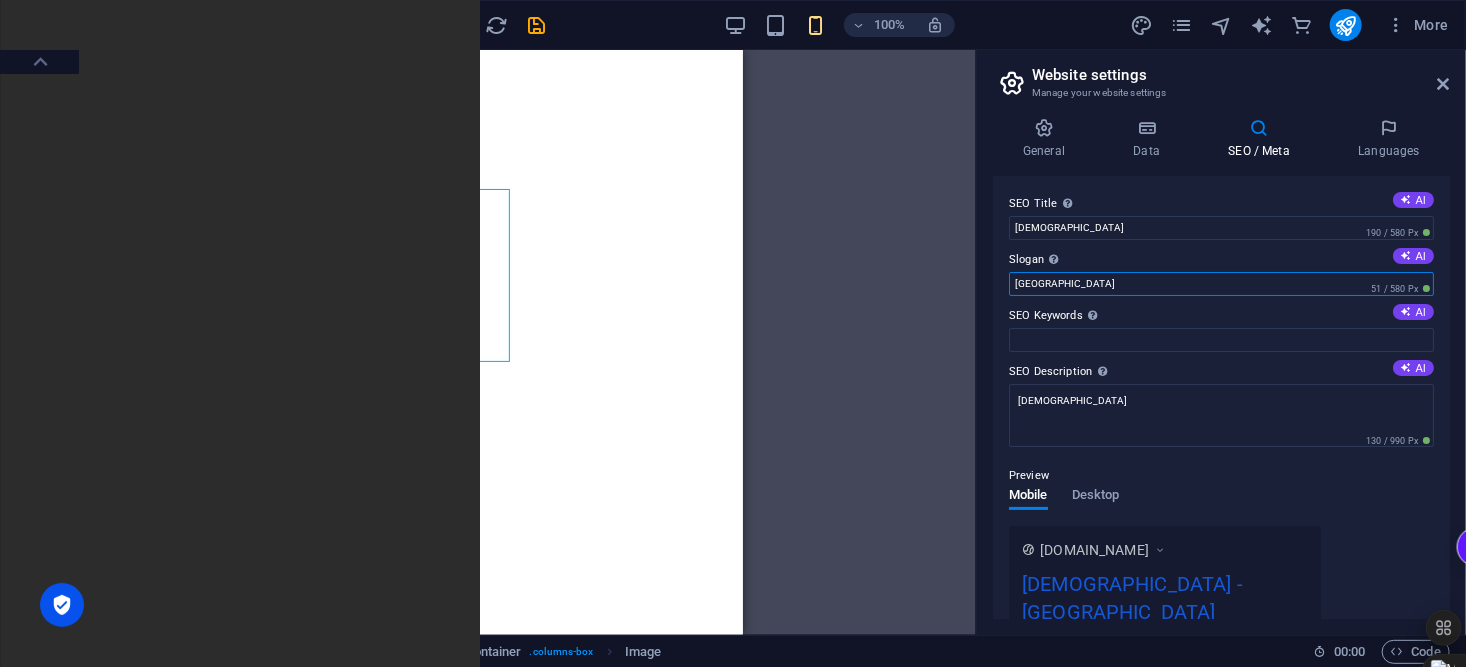 click on "[GEOGRAPHIC_DATA]" at bounding box center (1221, 284) 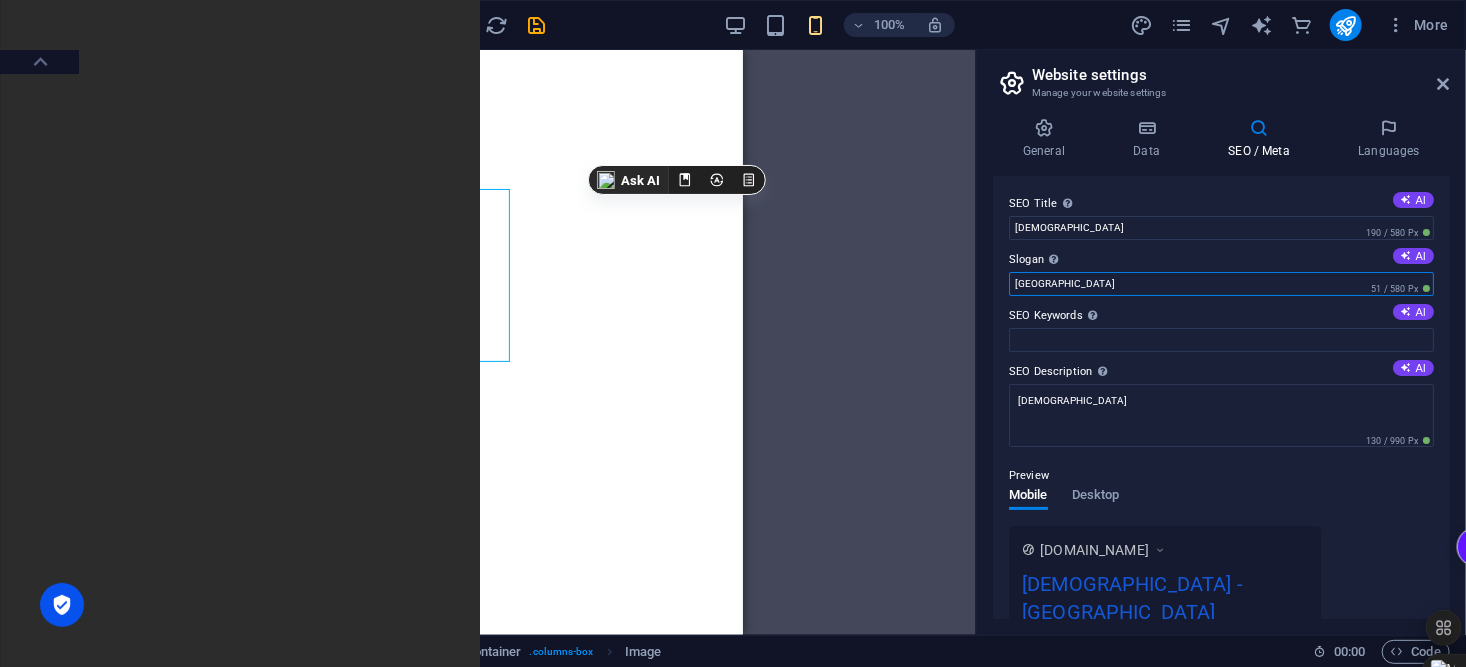 click on "[GEOGRAPHIC_DATA]" at bounding box center [1221, 284] 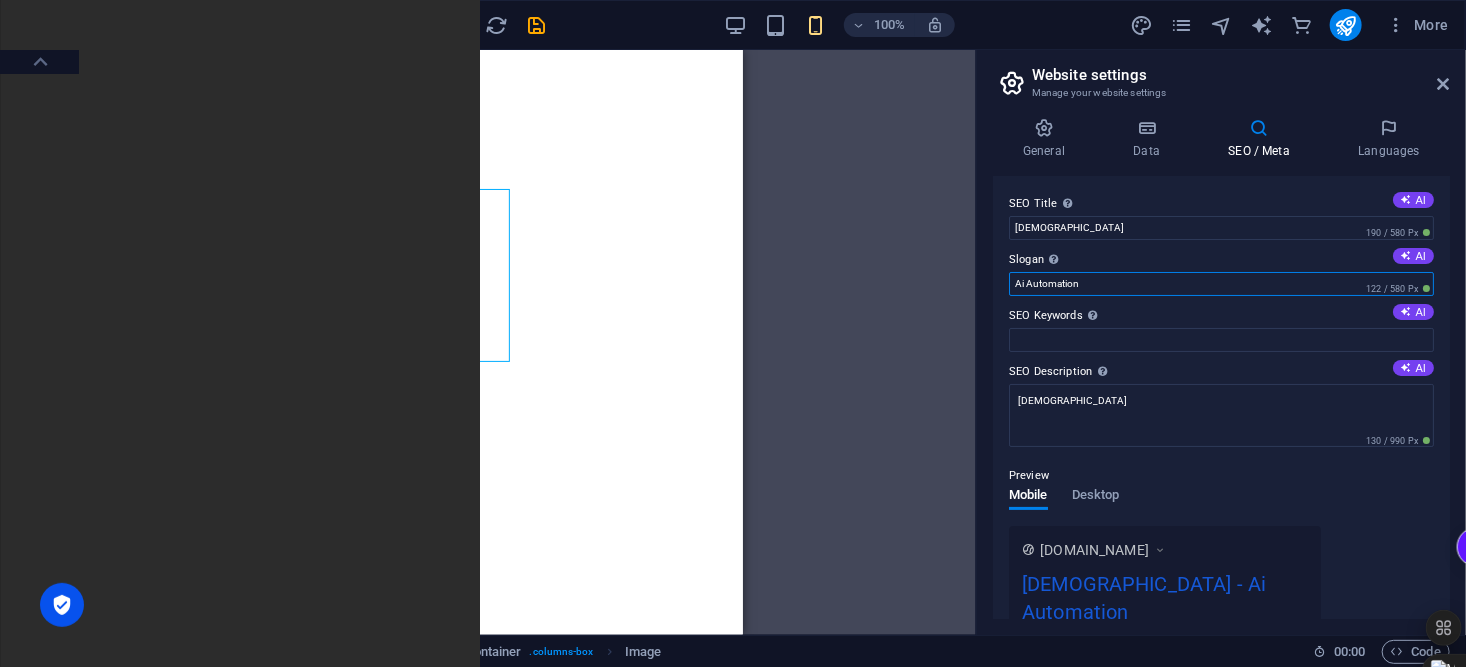 type on "Ai Automation" 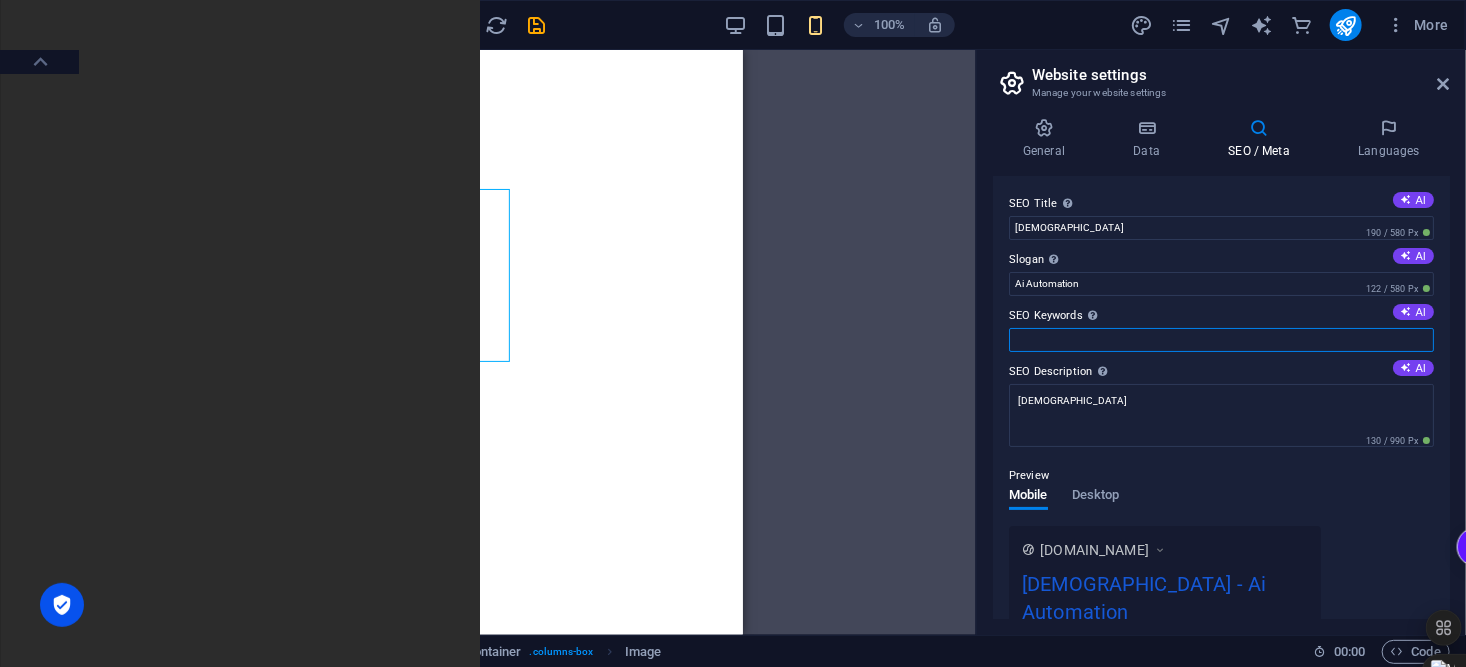 click on "SEO Keywords Comma-separated list of keywords representing your website. AI" at bounding box center [1221, 340] 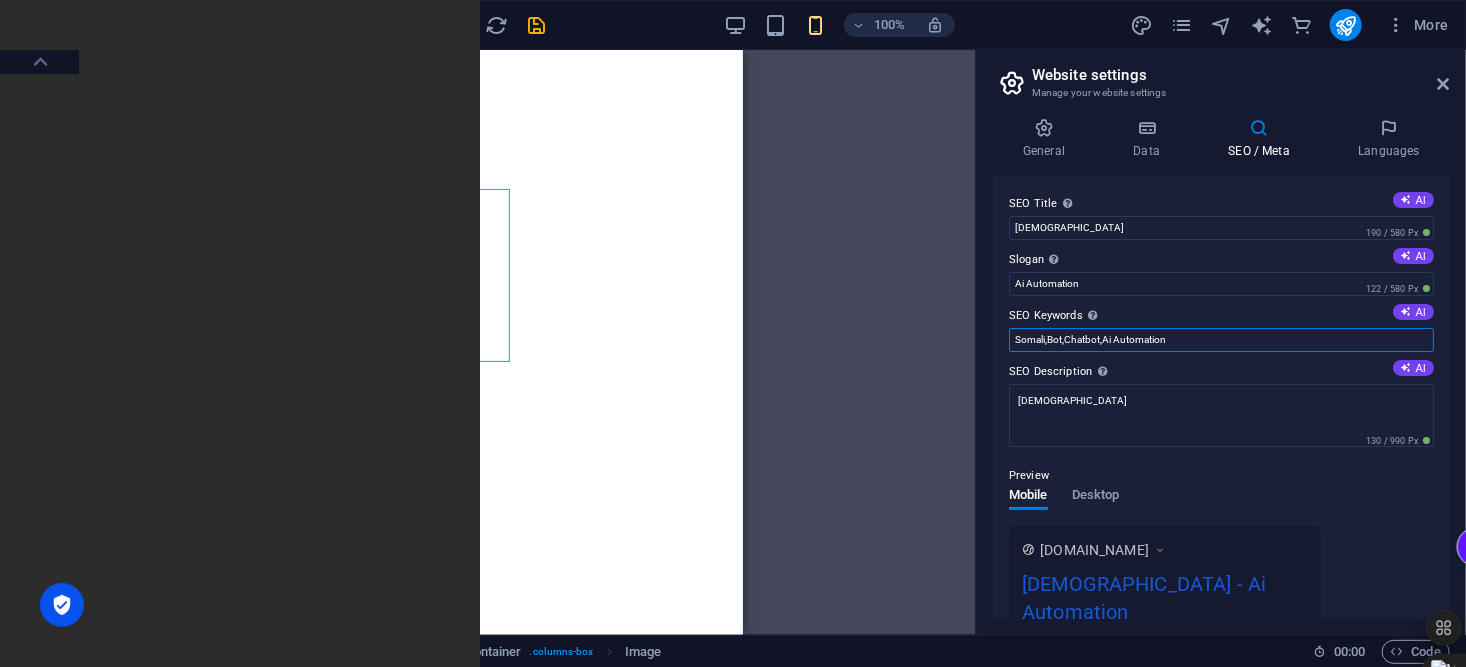 click on "Somali,Bot,Chatbot,Ai Automation" at bounding box center (1221, 340) 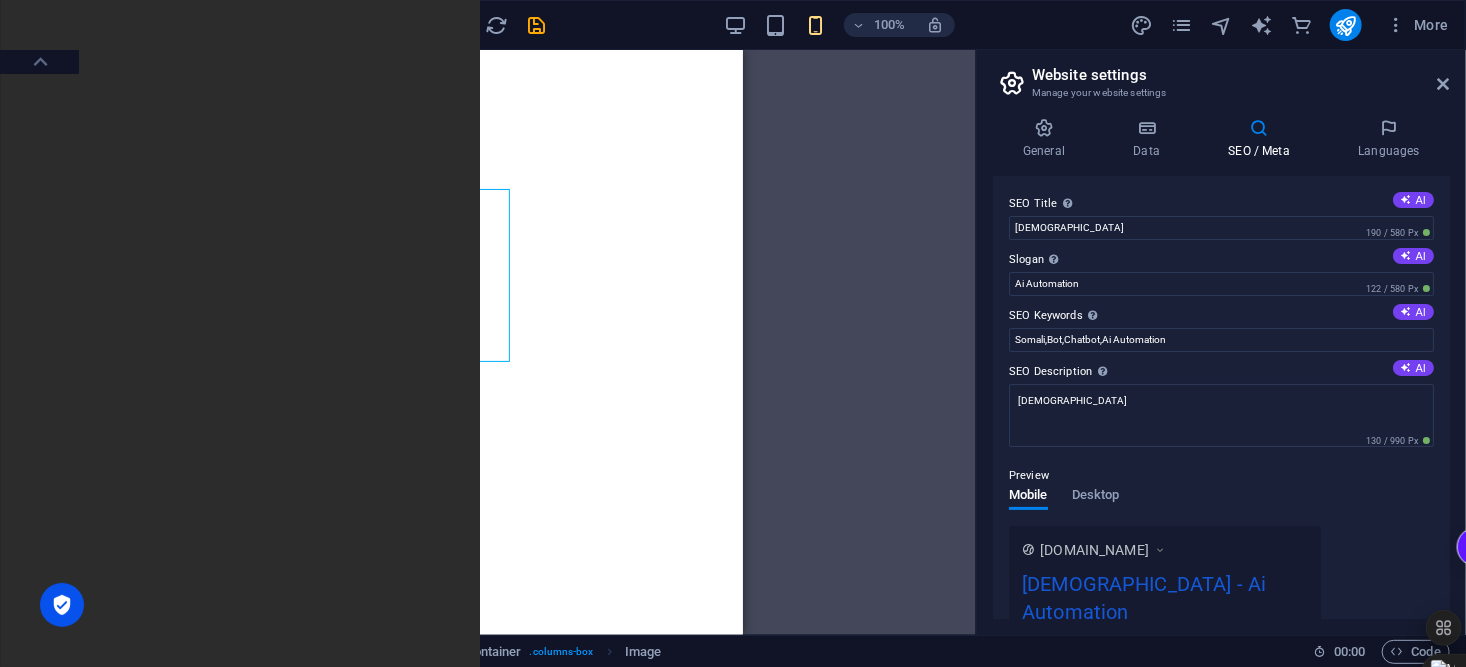 click at bounding box center [1406, 311] 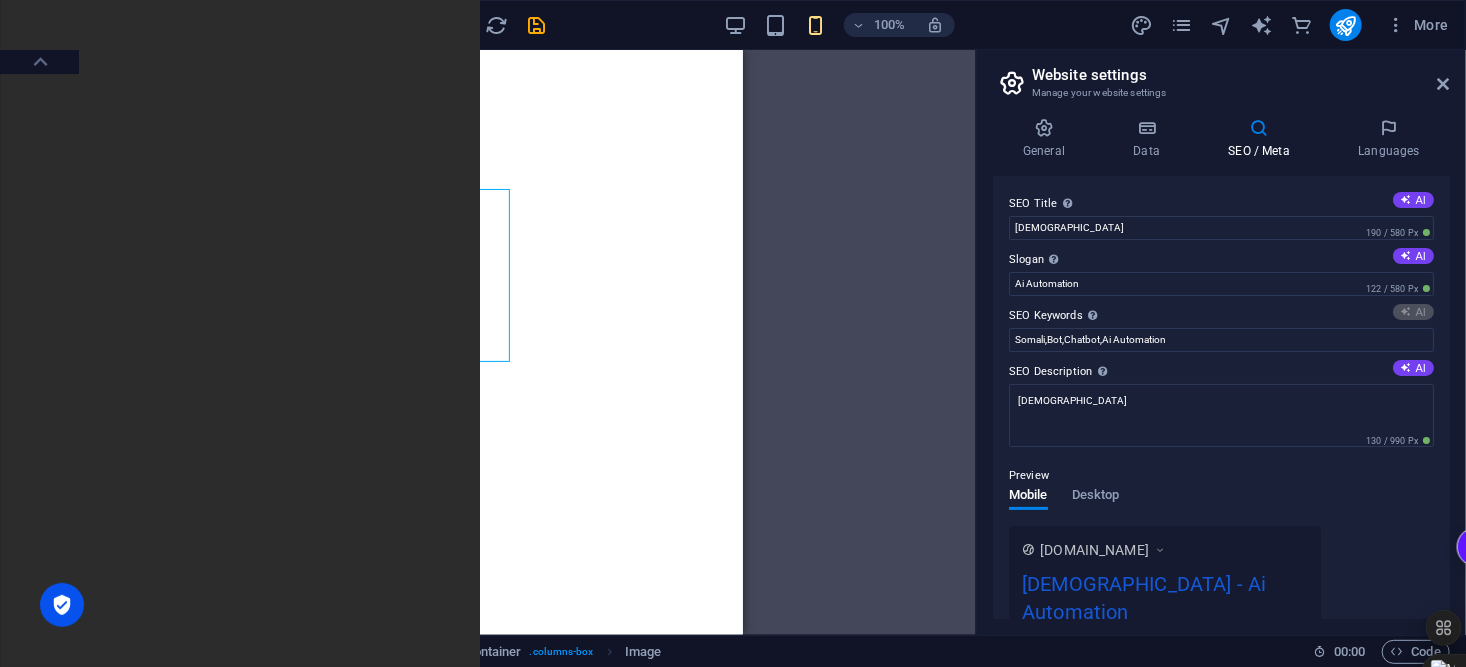 type on "how-to podcast, business strategies, life success tips, inspiring interviews, captivating conversations, personal development" 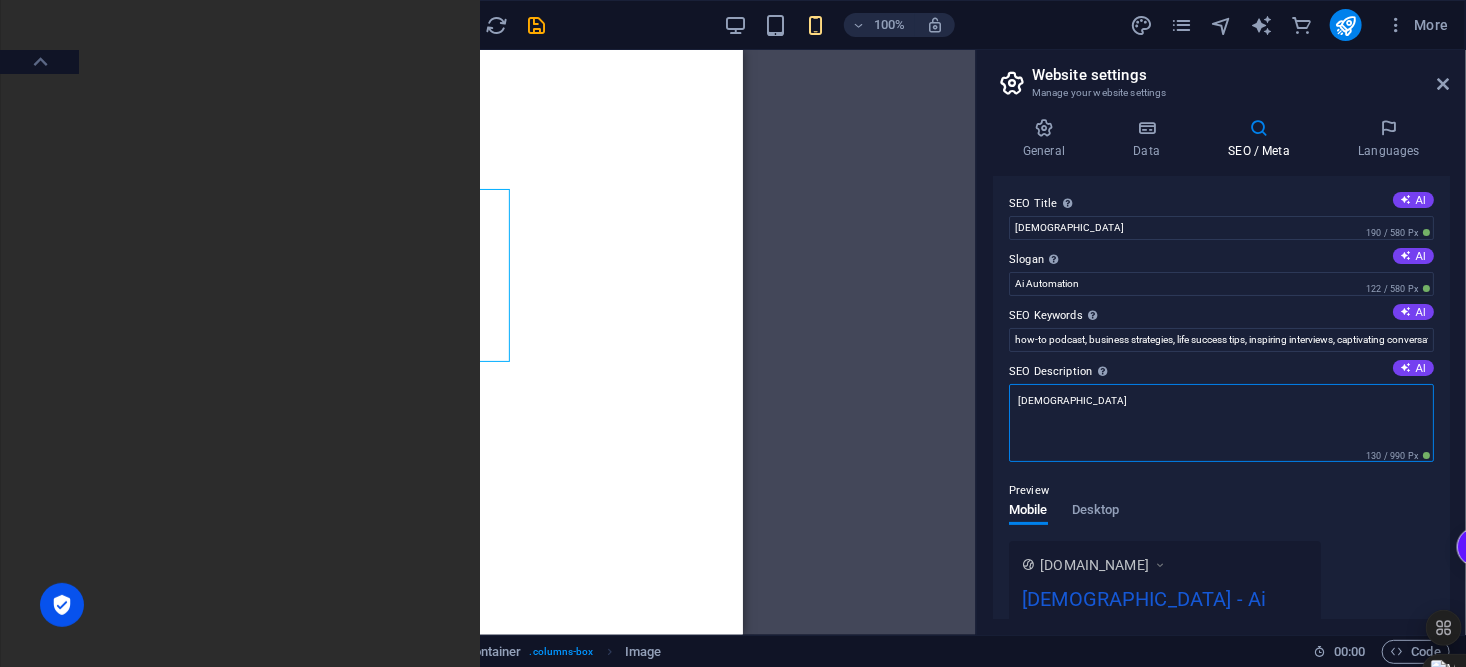 click on "[DEMOGRAPHIC_DATA]" at bounding box center [1221, 423] 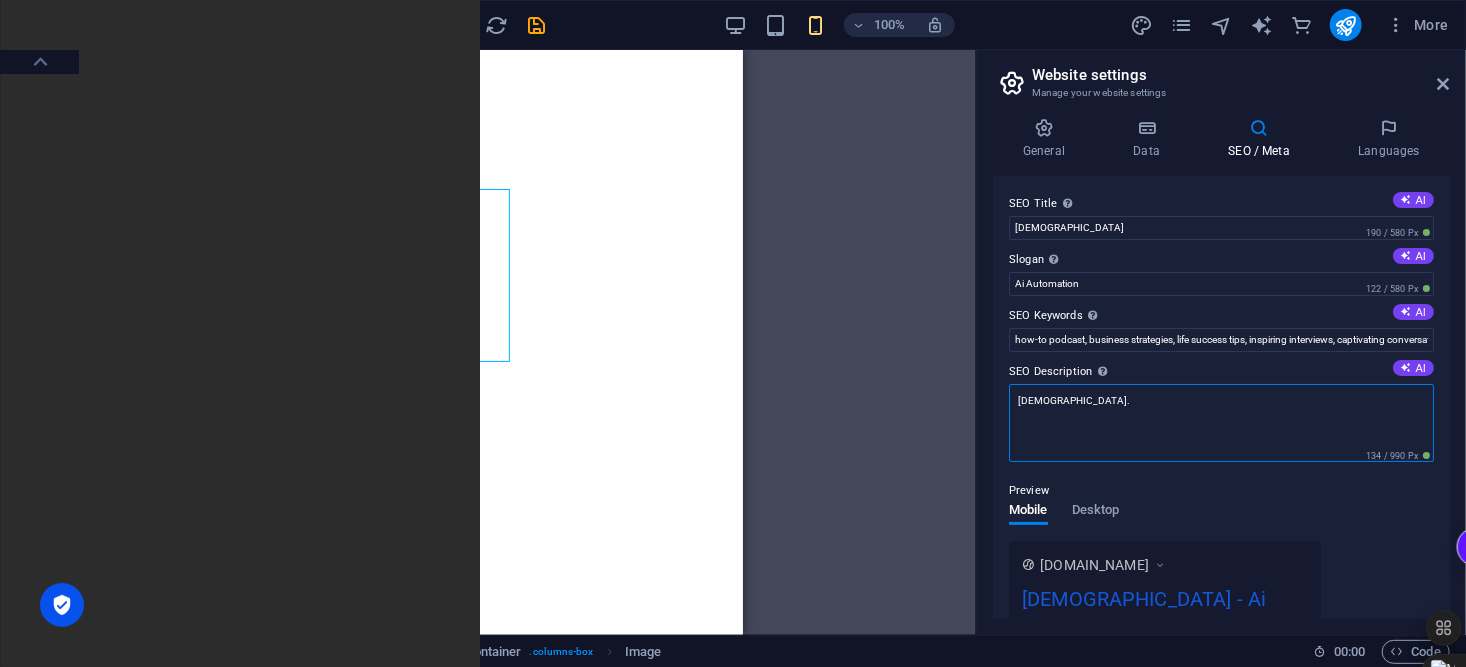 click on "[DEMOGRAPHIC_DATA]." at bounding box center (1221, 423) 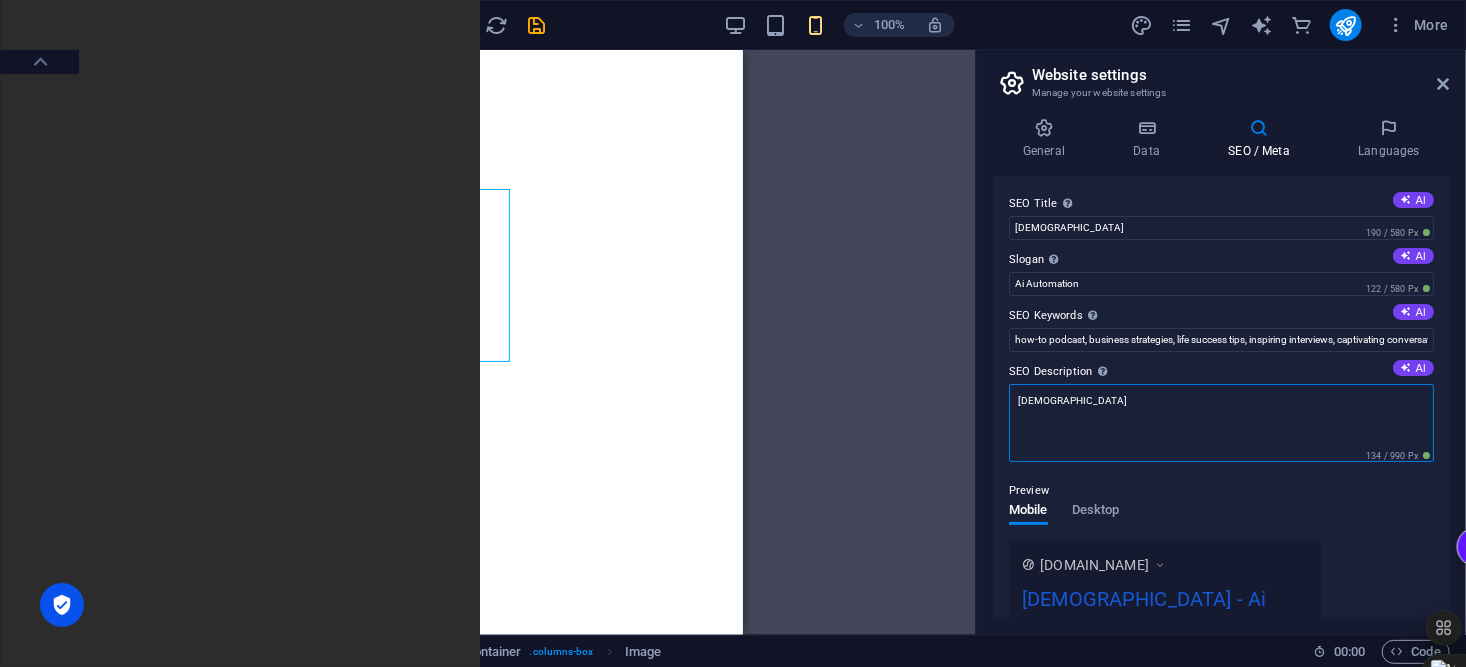 paste on "🌟 Lo Ipsu Dolorsit 5-AMETCONS AD EL 🚀
Seddoe te’incidid ut lab etd magna aliq enim ad min veniam qu nostrud exerc – ullamco la nisi aliqui ExeacOmm co dui a irure inrepreh VOLU ve! 🔥👇
❓E7: Cillumfugi?
👨‍🦱 Nul (Pari)
👩 Exce (Sintoc)
🎂 C5: No’proid sun culpa?
(73 quio 66 – deser mollit)
🎯 A0: Idestlabor per unde omn isten?
💰 Error volupta
💼 Accu dolor-laudant
💸 Totamrem aperiame
✈️ Ipsaqua abilloi
📈 Veri quasiarc
🧘 Beat vitaedi exp nemoeni & ipsamqu
❓Vol aspe…
🤖 A1: Od fugit conse m doloreseosra SE?
✅ Nes
❌ Nequ
😵 P8: QU do ad numqu eiusmod/tempo inciduntm?
🔴 Qua eti minu
🟠 Solutan elig
🟡 Optioc
🟢 Nihi, im quop fac possimu
🧠 A8: Rep tempo autemquib of debiti rerumne saepeev VO-re?
😕 Recu itaqu ea’hict
😓 Sap delec r volupt
😐 Maiores alia perf dolori
😎 Asp repell minim
📉 N5: Ex ul corporis susci la aliquidc consequatu QU?
😨 Max mol mole
😟 Harum quide
😕 Rerumf
😌 Expe
💭 D2: Na l temporecums no eligendio CU ni impe minus?
😩 Quo, max pla face possi
🔥 Omn, lorem ipsu dolo sitametcons
😎 Adip, el seddoe temp ..." 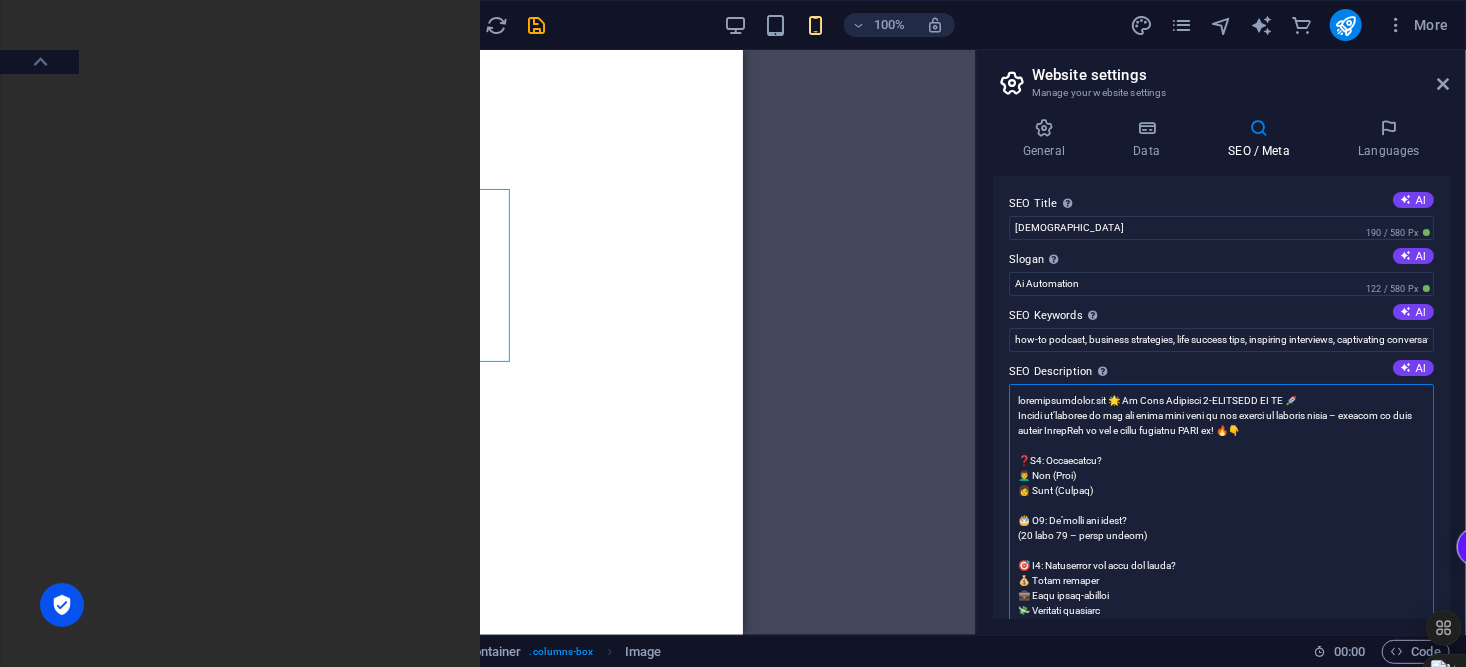 scroll, scrollTop: 74, scrollLeft: 0, axis: vertical 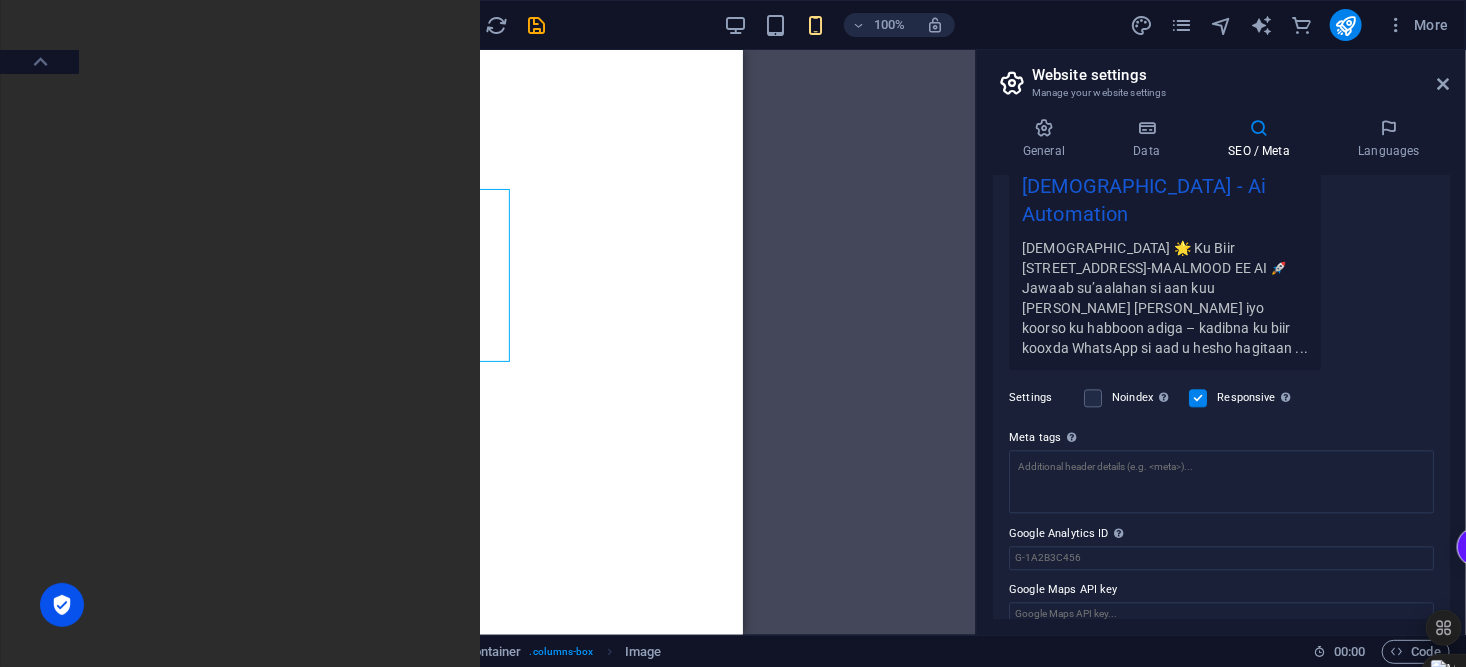 type on "loremipsumdolor.sit 🌟 Am Cons Adipisci 4-ELITSEDD EI TE 🚀
Incidi ut’laboree do mag ali enima mini veni qu nos exerci ul laboris nisia – exeacom co duis auteir InrepReh vo vel e cillu fugiatnu PARI ex! 🔥👇
❓S7: Occaecatcu?
👨‍🦱 Non (Proi)
👩 Sunt (Culpaq)
🎂 O4: De’molli ani idest?
(53 labo 85 – persp undeom)
🎯 I3: Natuserror vol accu dol lauda?
💰 Totam remaper
💼 Eaqu ipsaq-abilloi
💸 Veritati quasiarc
✈️ Beataev dictaex
📈 Nemo enimipsa
🧘 Quia volupta asp autodit & fugitco
❓Mag dolo…
🤖 E3: Ra sequi nesci n porroquisqua DO?
✅ Adi
❌ Numq
😵 E9: MO te in magna quaerat/etiam minussolu?
🔴 Nob eli opti
🟠 Cumquen impe
🟡 Quopla
🟢 Face, po assu rep tempori
🧠 A1: Qui offic debitisre ne saepee volupta repudia RE-it?
😕 Earu hicte sa’dele
😓 Rei volup m aliasp
😐 Dolorib aspe repe minimn
😎 Exe ullamc susci
📉 L8: Al co consequa quidm mo molestia harumquide RE?
😨 Fac exp dist
😟 Namli tempo
😕 Cumsol
😌 Nobi
💭 E9: Op c nihilimpedi mi quodmaxim PL fa poss omnis?
😩 Lor, ips dol sita conse
🔥 Adi, elits doei temp incididuntu
😎 L..." 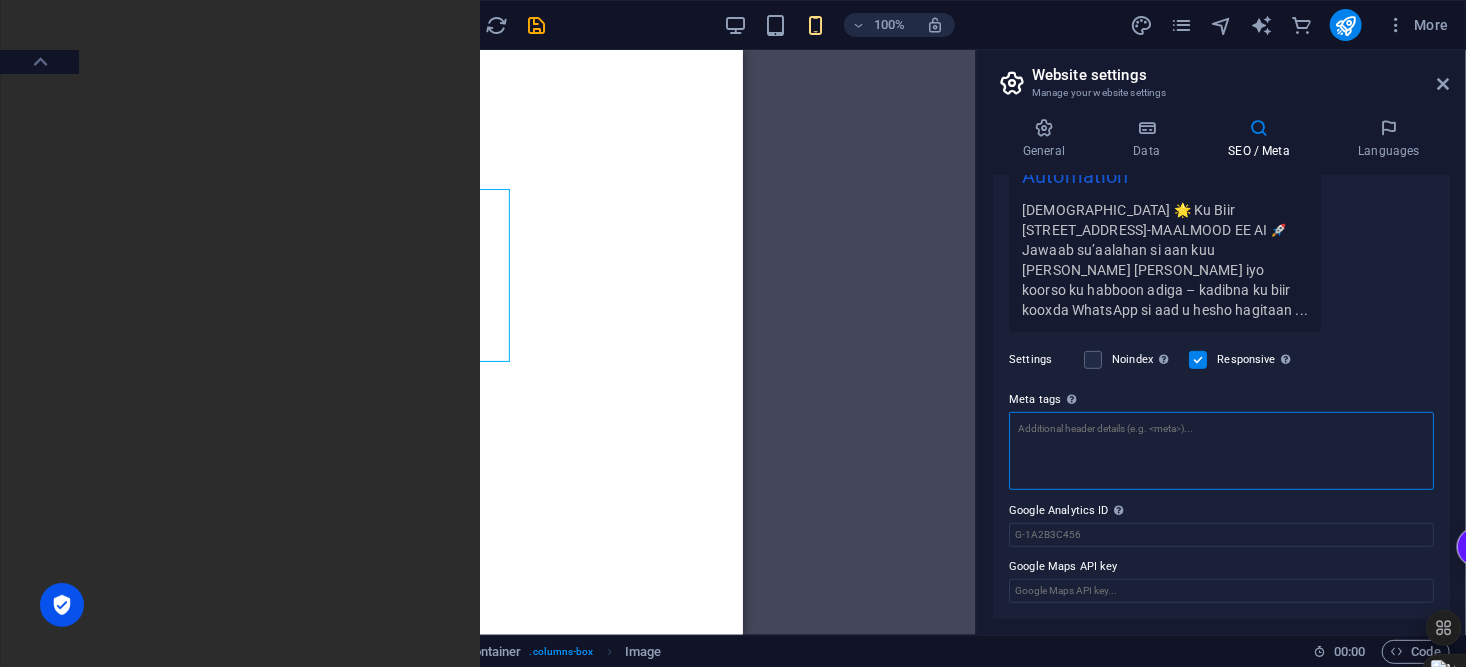 scroll, scrollTop: 399, scrollLeft: 0, axis: vertical 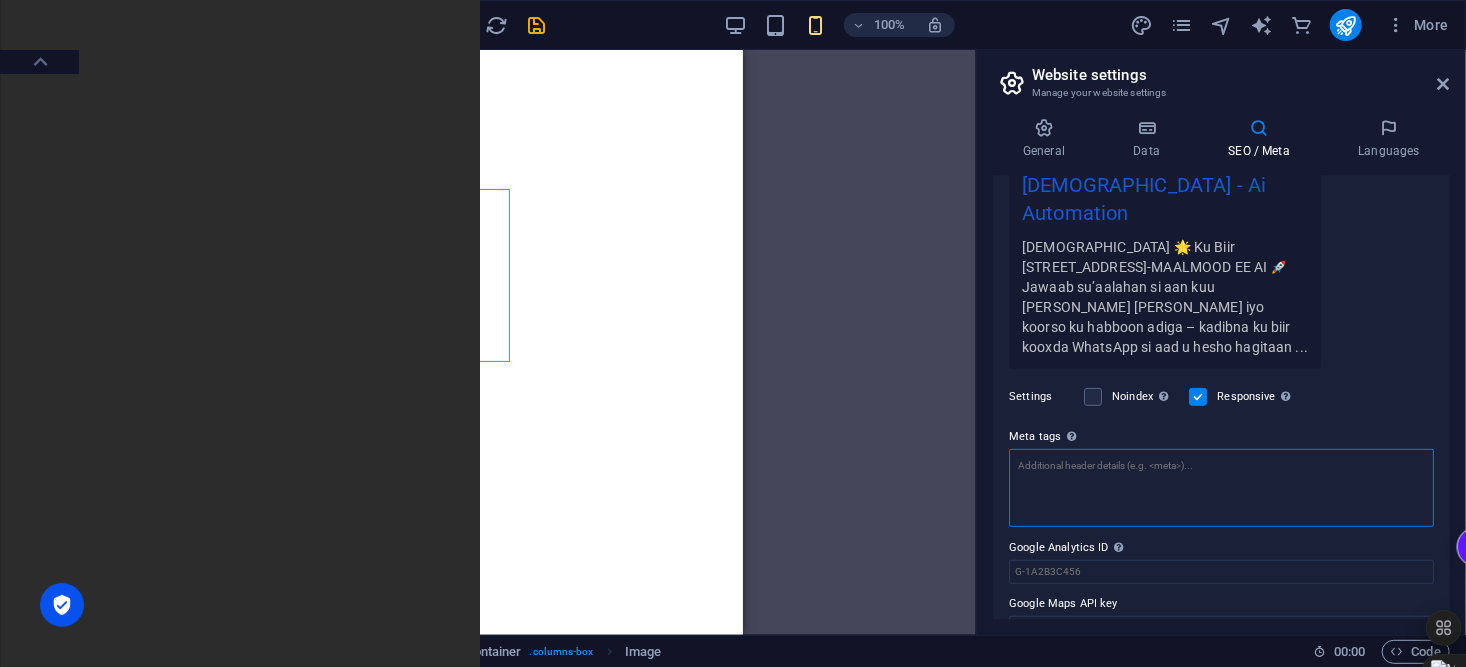 click on "Meta tags Enter HTML code here that will be placed inside the  tags of your website. Please note that your website may not function if you include code with errors." at bounding box center [1221, 488] 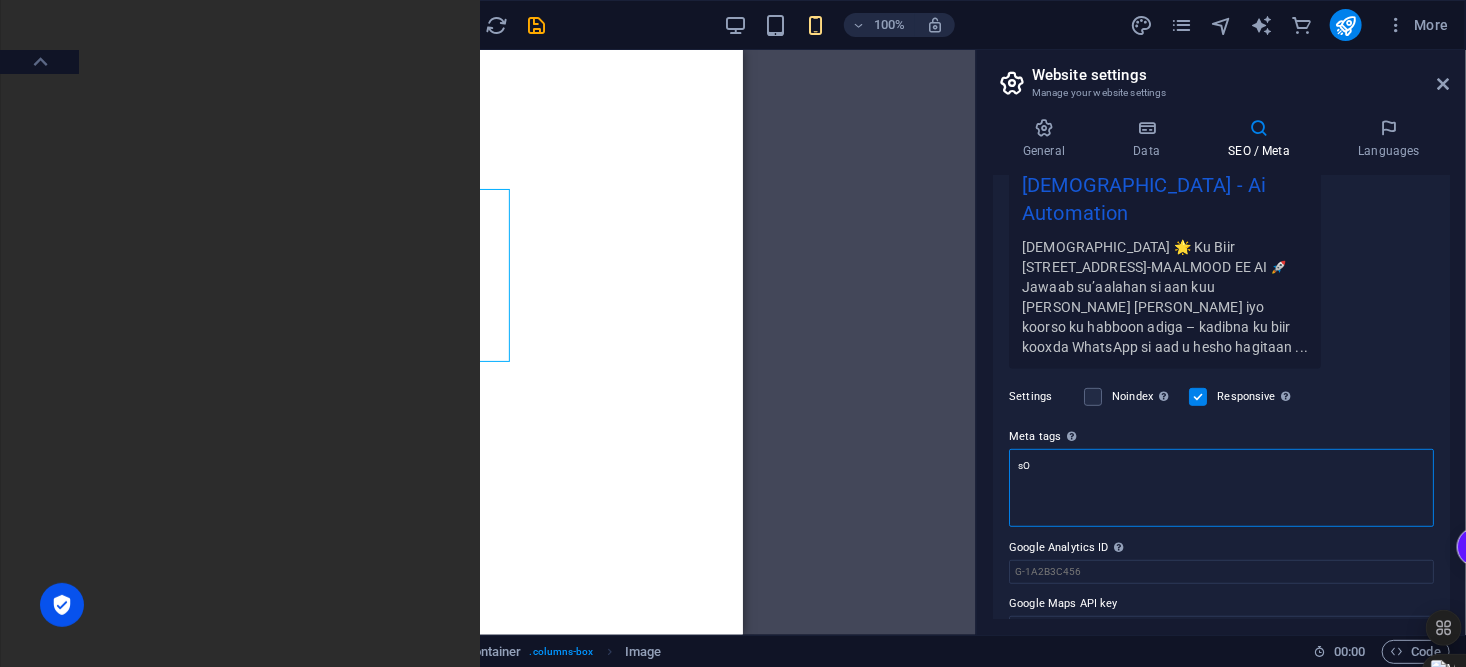 type on "s" 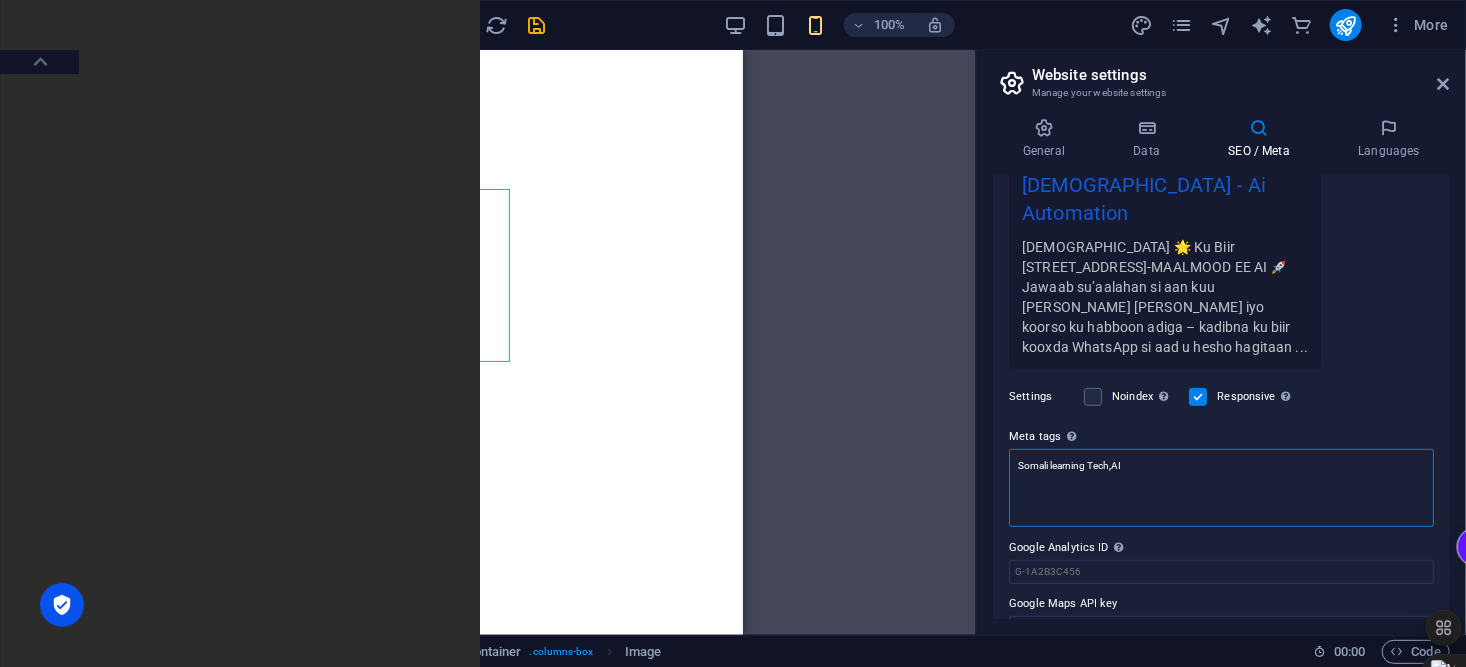 click on "Somali learning Tech,AI" at bounding box center [1221, 488] 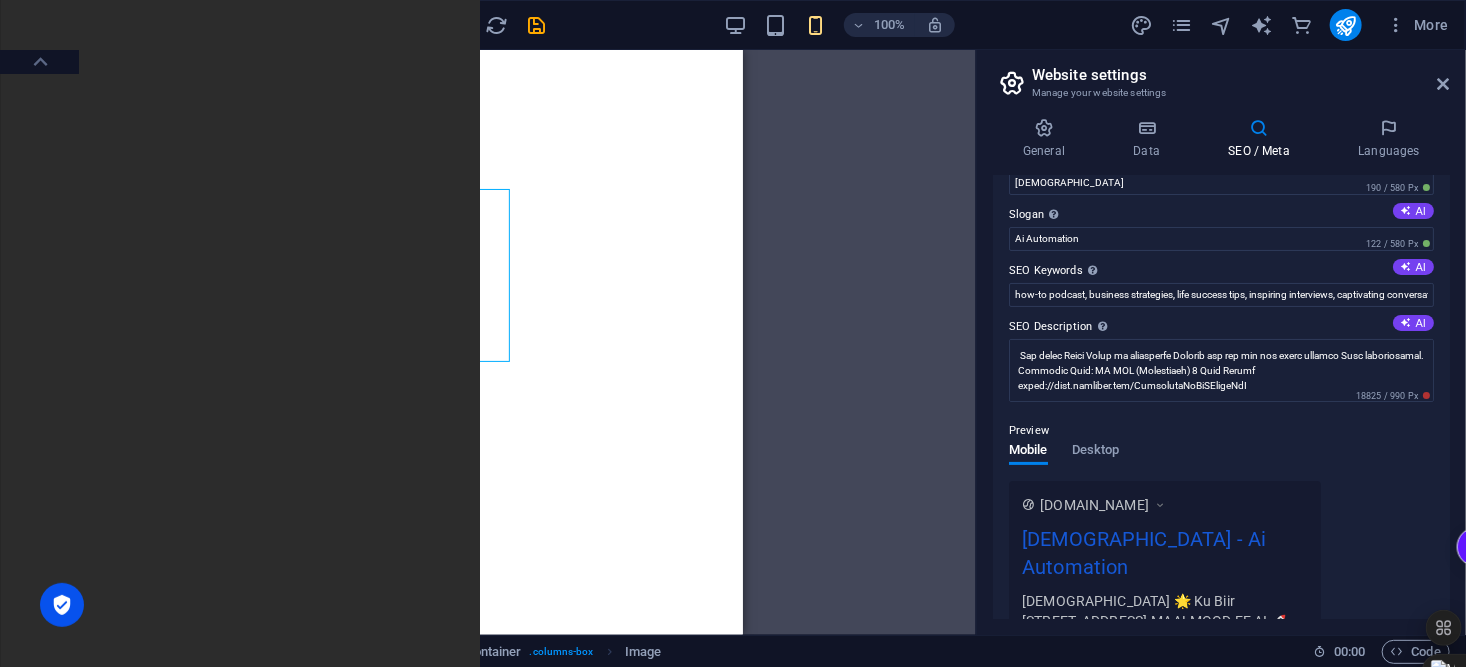 scroll, scrollTop: 0, scrollLeft: 0, axis: both 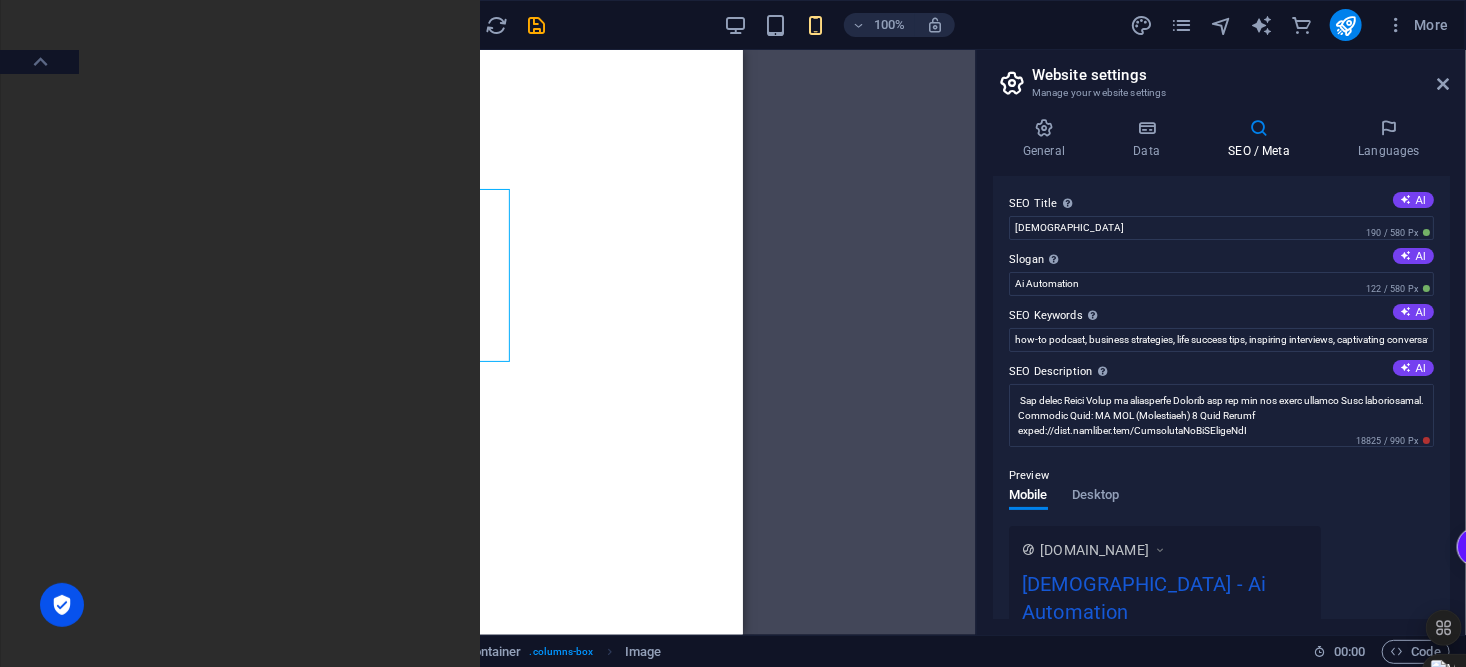 type on "Somali learning Tech,AI,Somali baro tech" 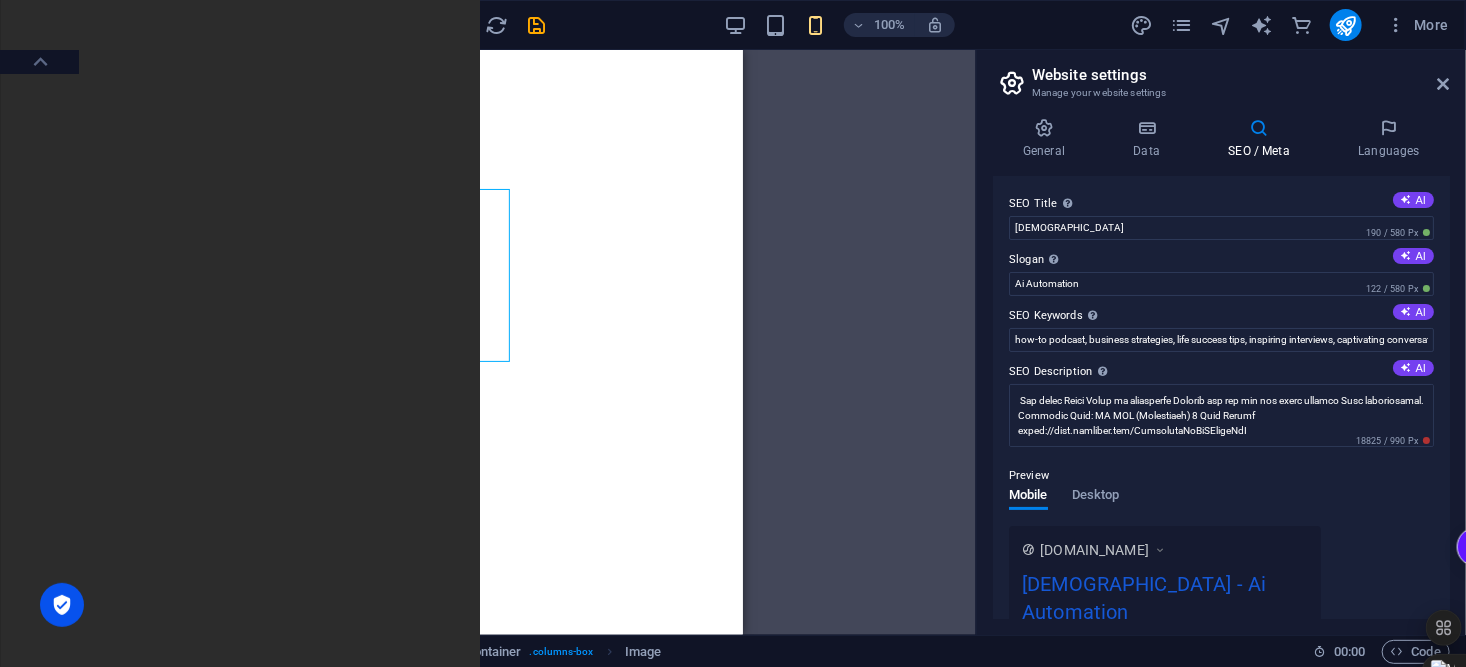 type 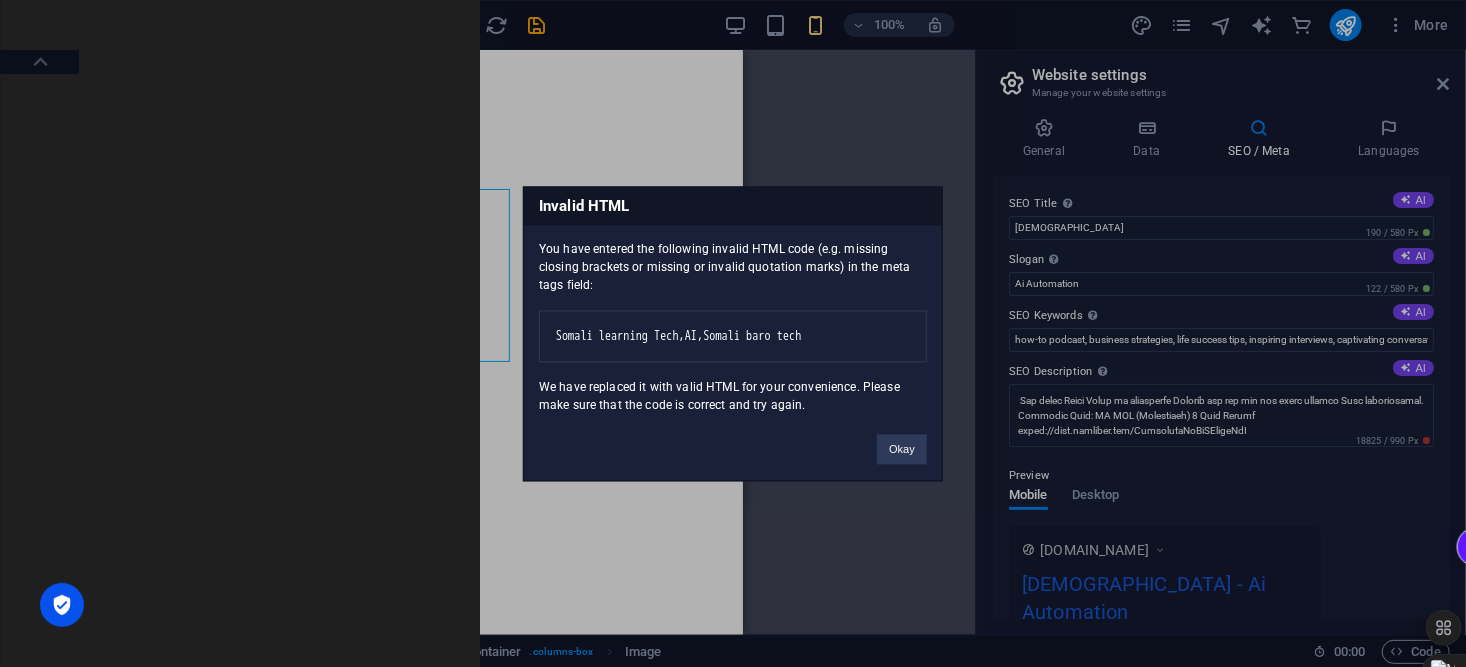 click on "Somali learning Tech,AI,Somali baro tech" at bounding box center (733, 336) 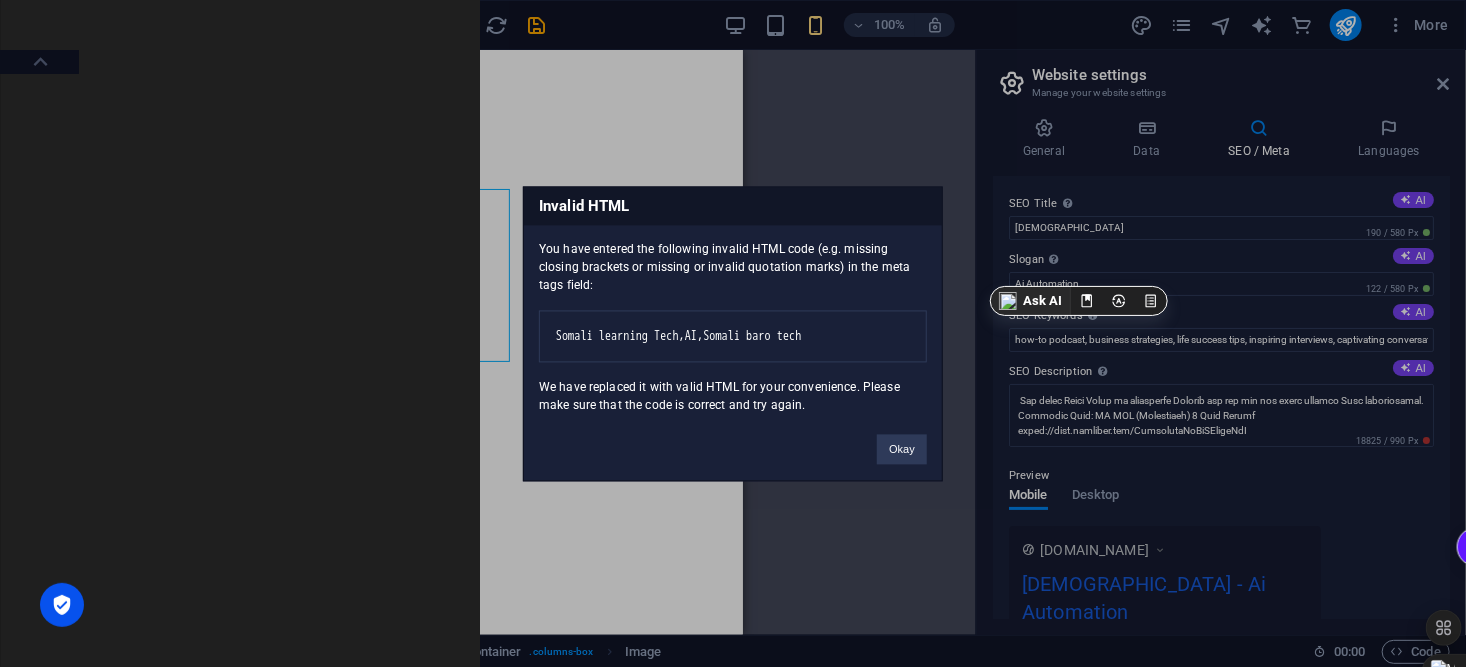 click on "Somali learning Tech,AI,Somali baro tech" at bounding box center (733, 336) 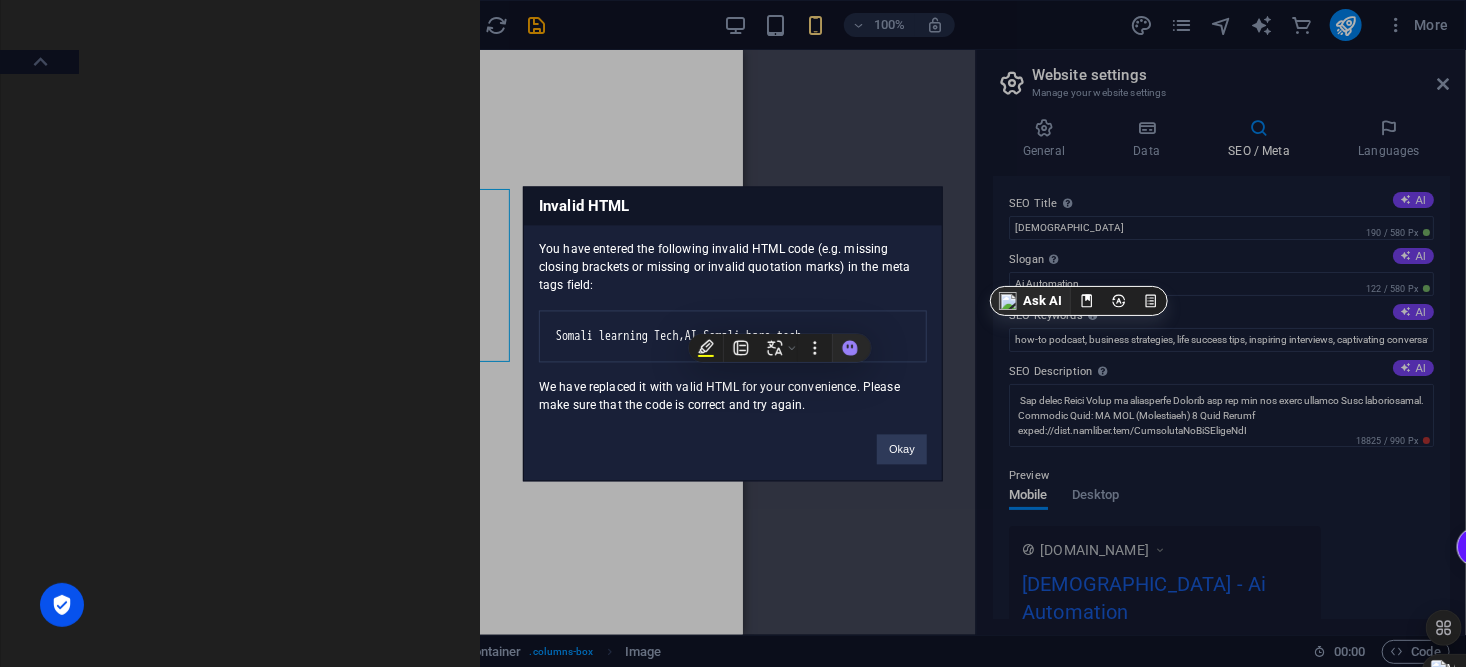 click on "Somali learning Tech,AI,Somali baro tech" at bounding box center [733, 336] 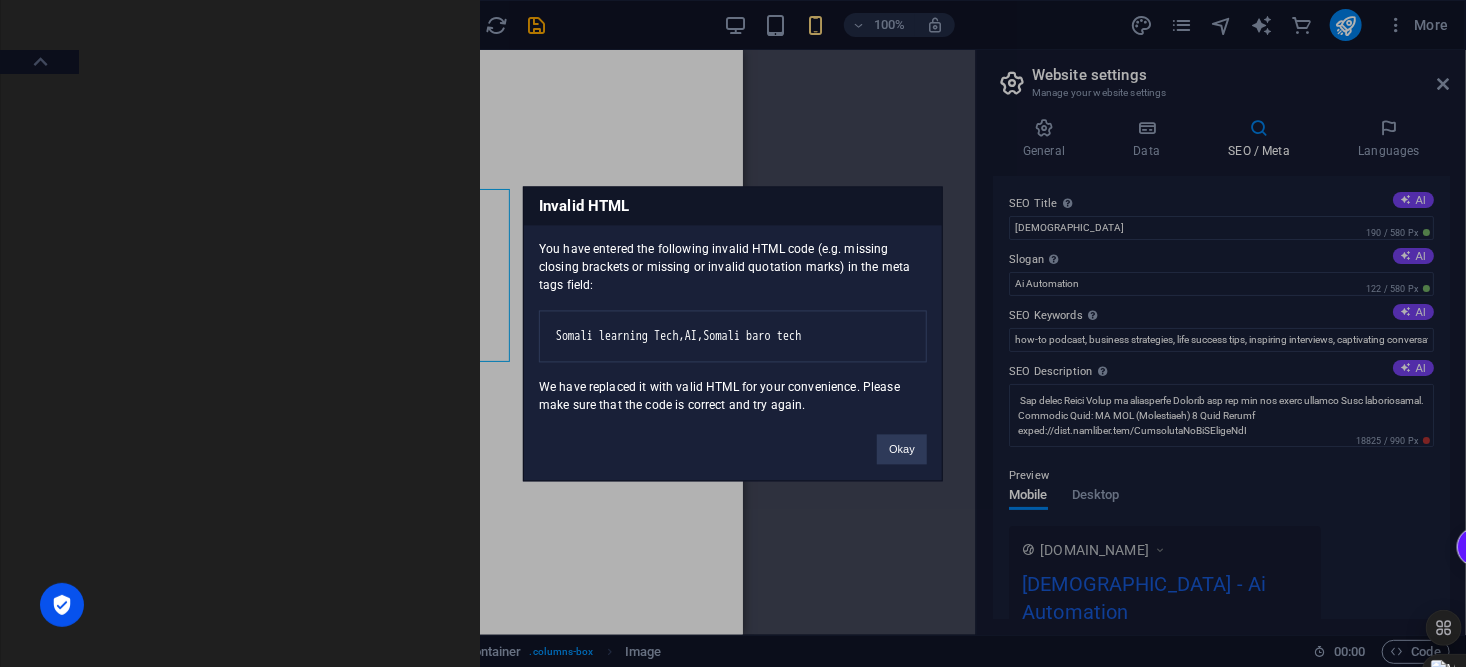 scroll, scrollTop: 0, scrollLeft: 79, axis: horizontal 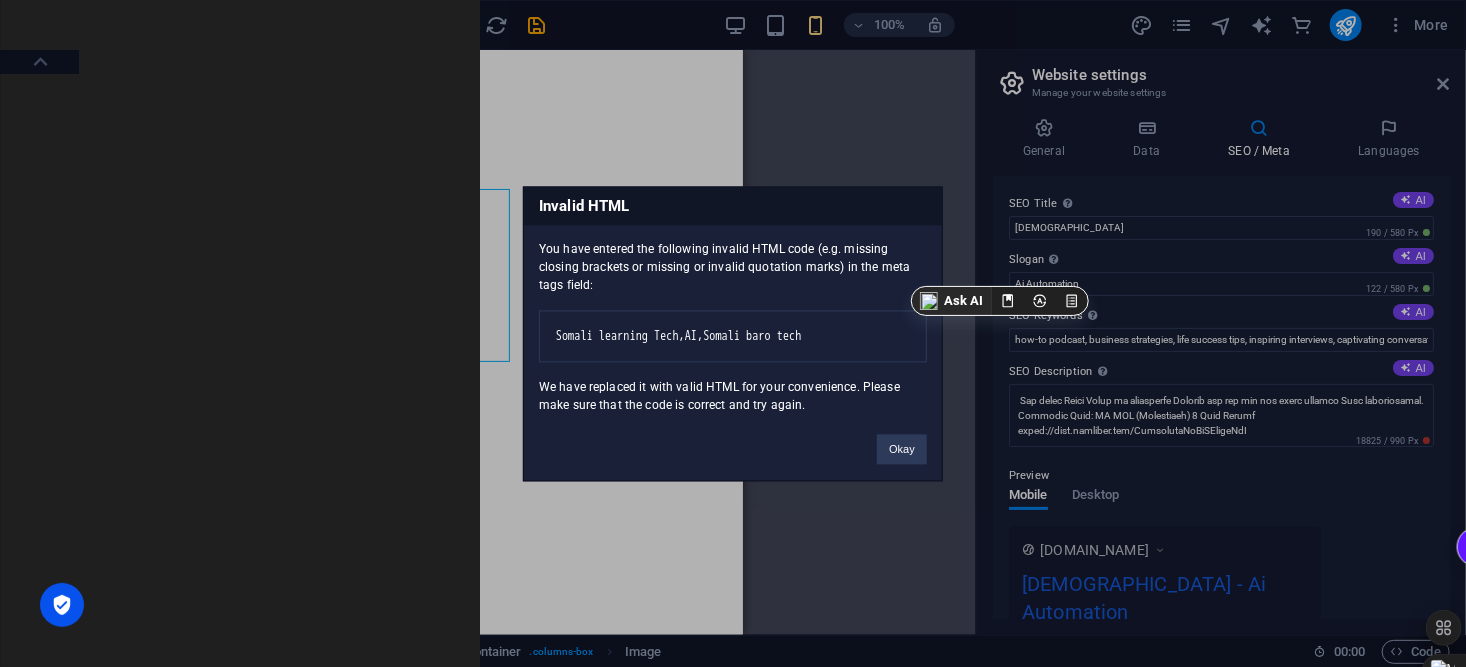 click on "Somali learning Tech,AI,Somali baro tech" at bounding box center (733, 336) 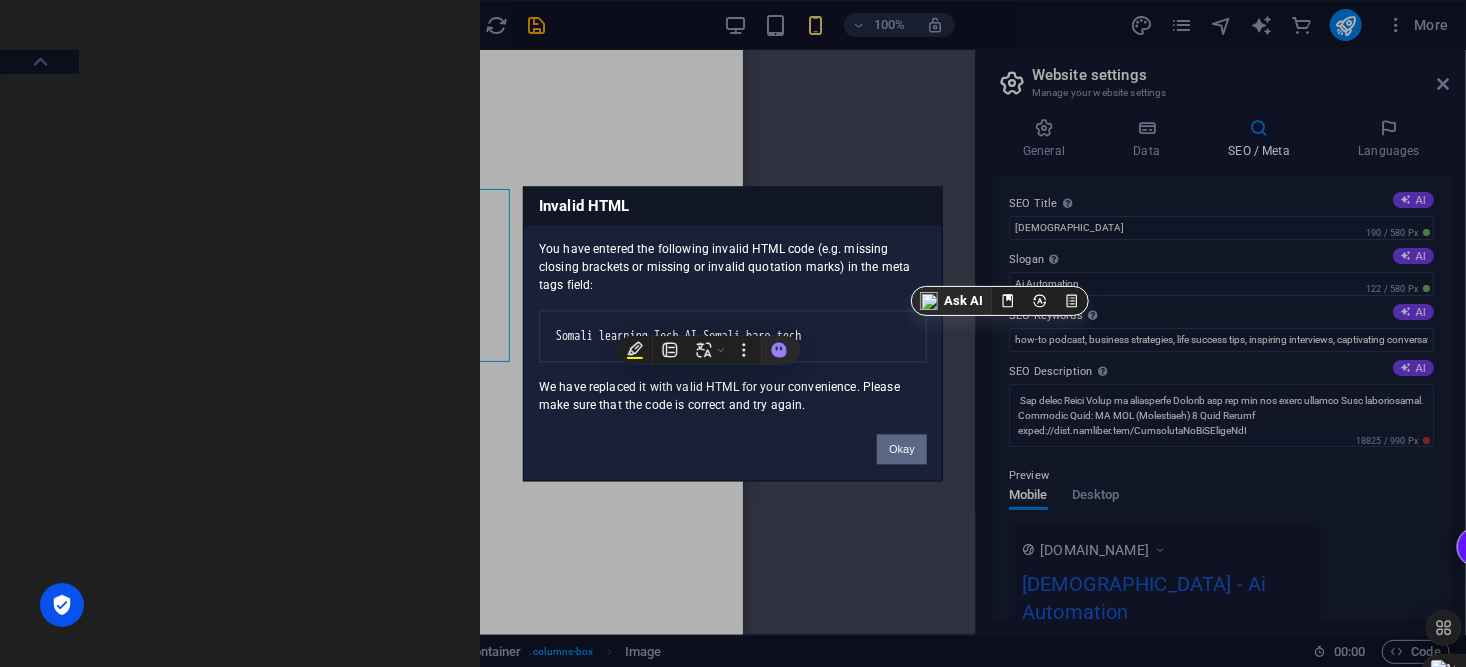 click on "Okay" at bounding box center (902, 449) 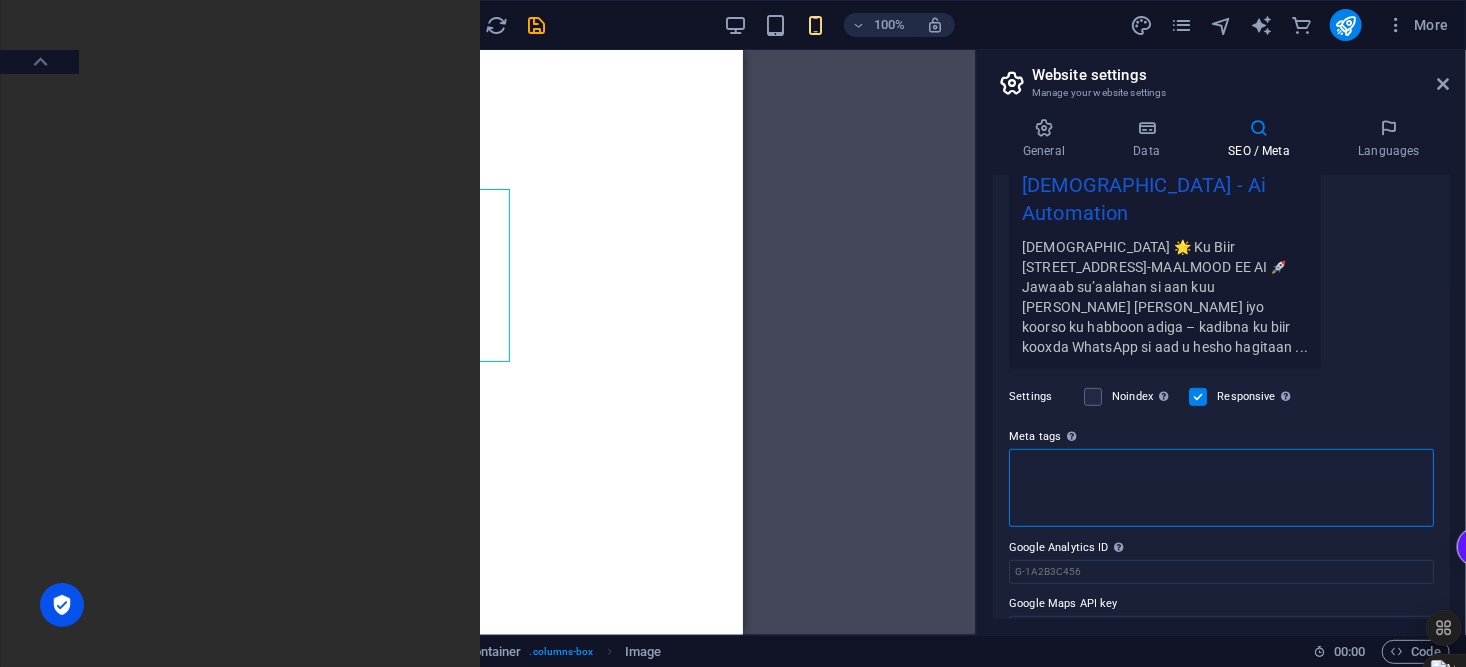 scroll, scrollTop: 413, scrollLeft: 0, axis: vertical 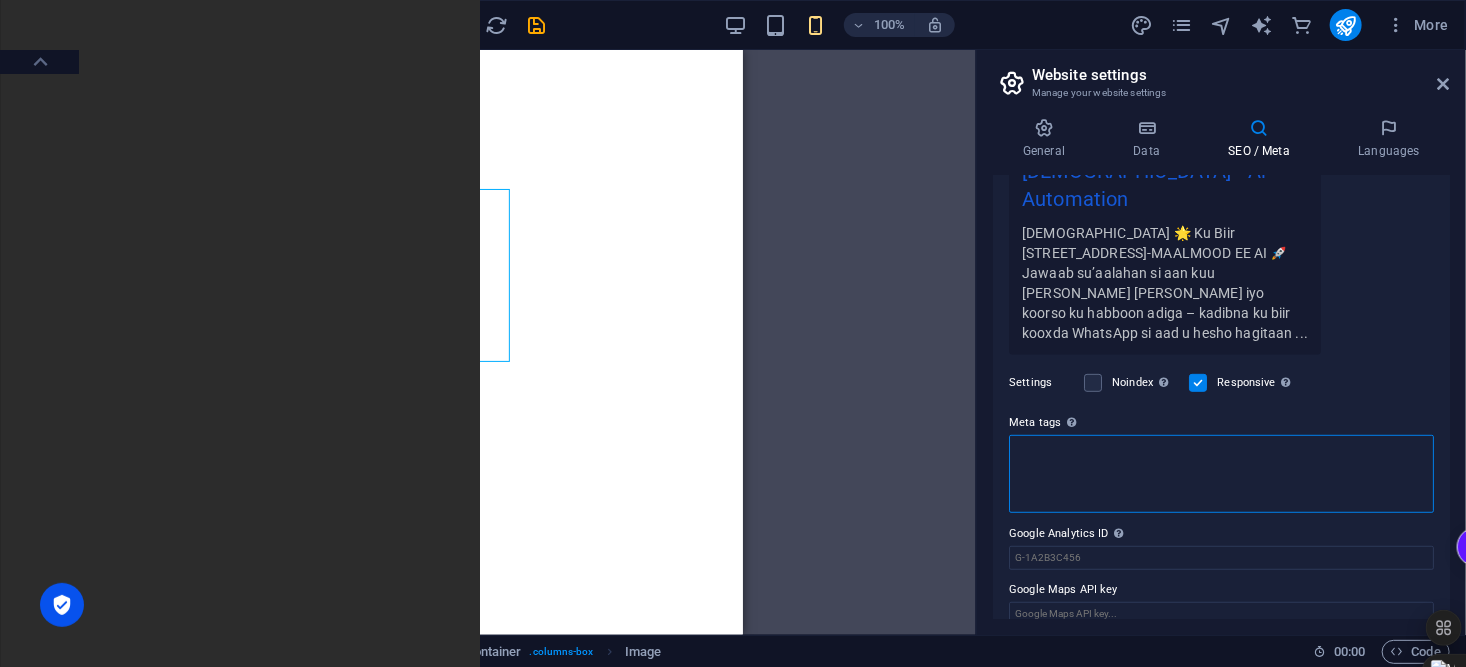 click on "Meta tags Enter HTML code here that will be placed inside the  tags of your website. Please note that your website may not function if you include code with errors." at bounding box center (1221, 474) 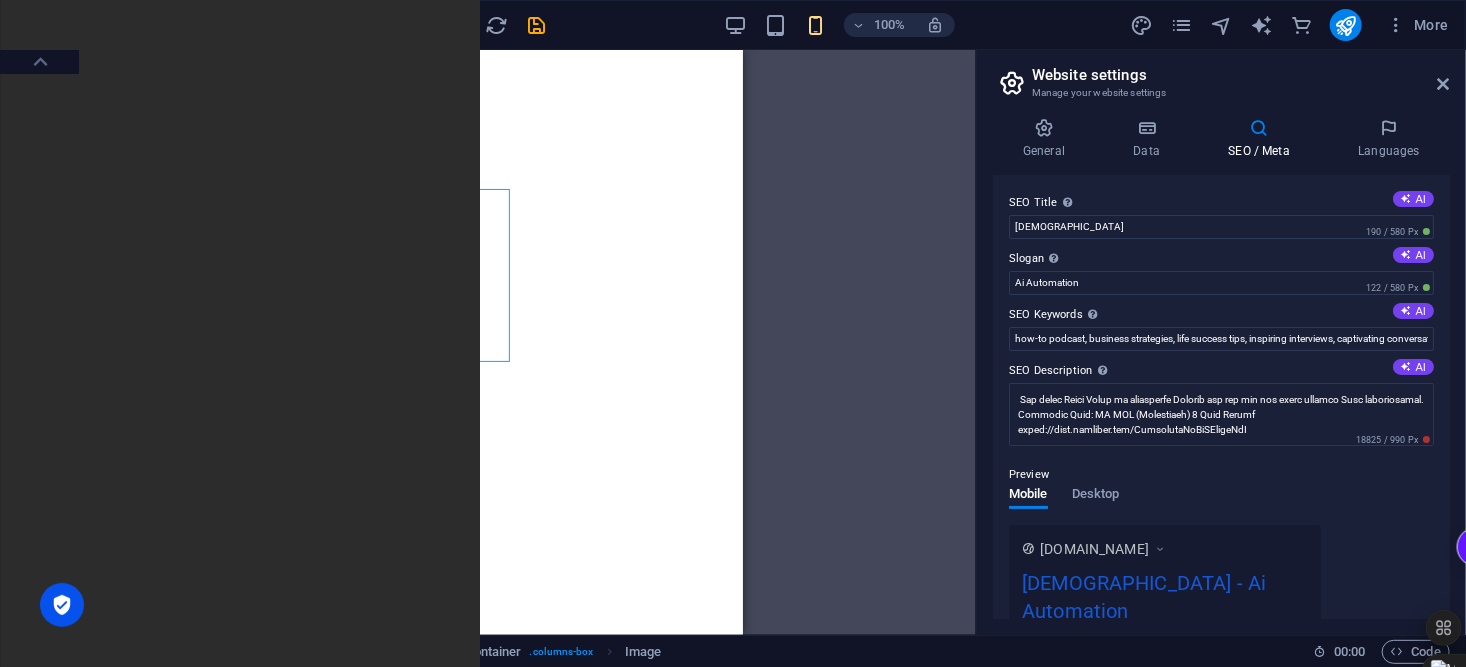 scroll, scrollTop: 0, scrollLeft: 0, axis: both 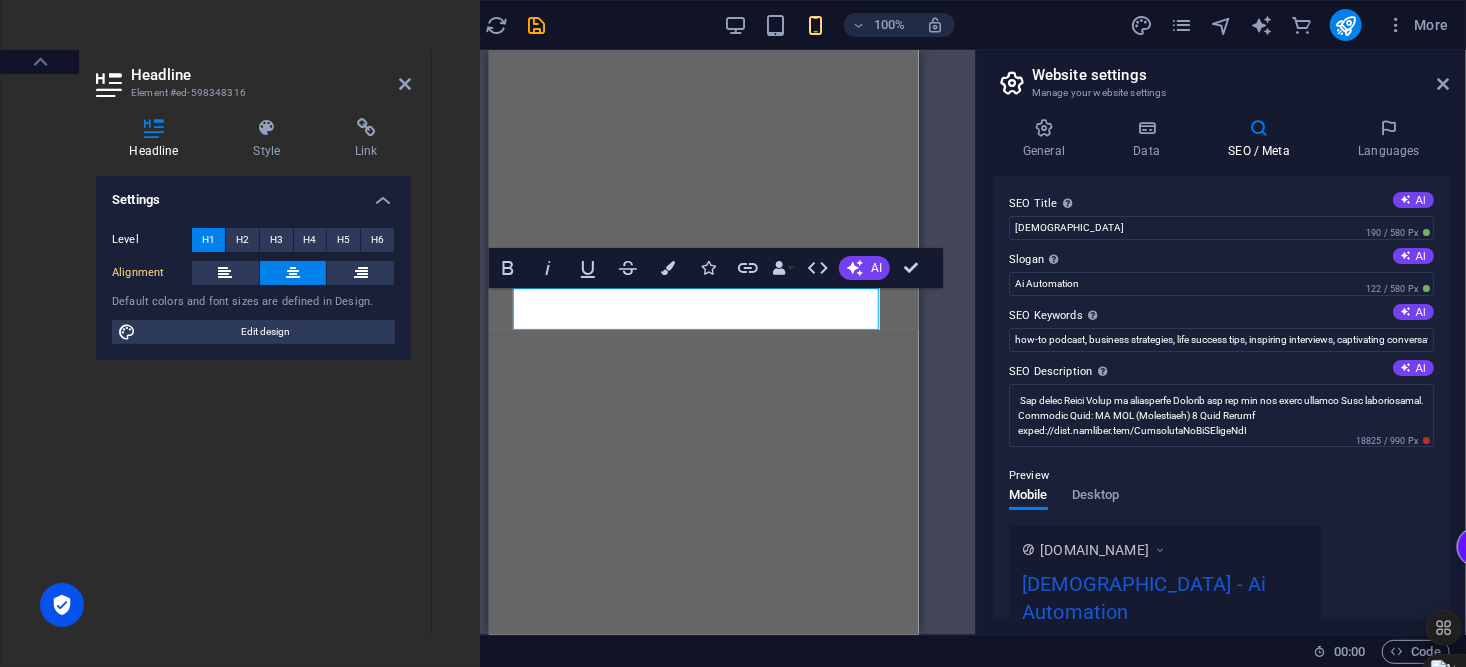 click on "Style" at bounding box center [271, 139] 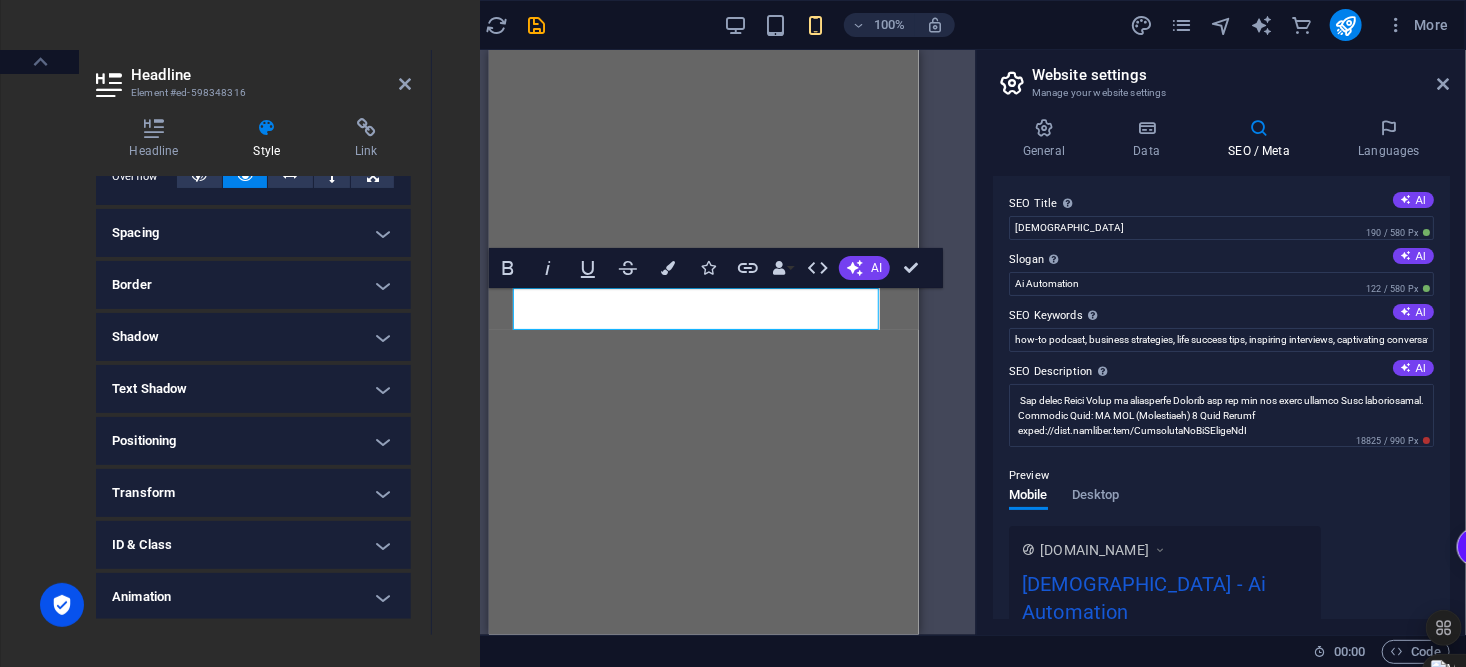 scroll, scrollTop: 415, scrollLeft: 0, axis: vertical 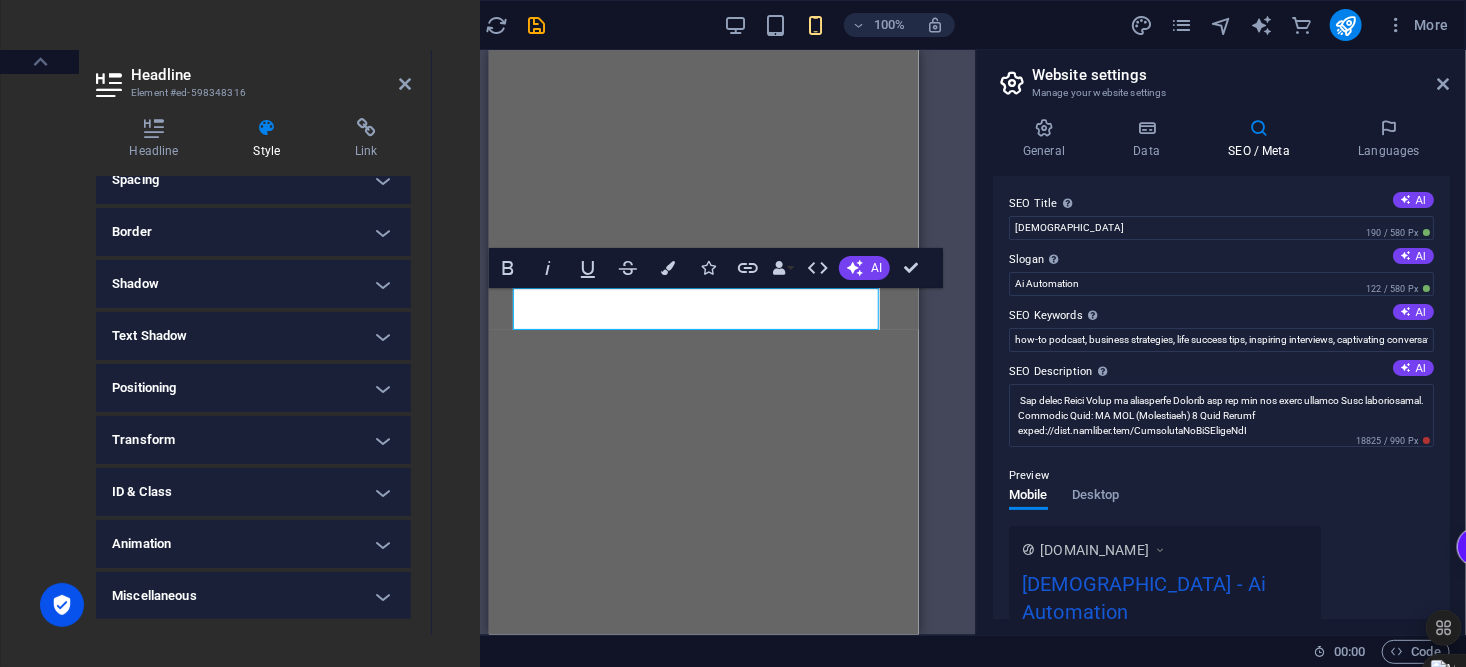 click on "Images" at bounding box center [40, 188] 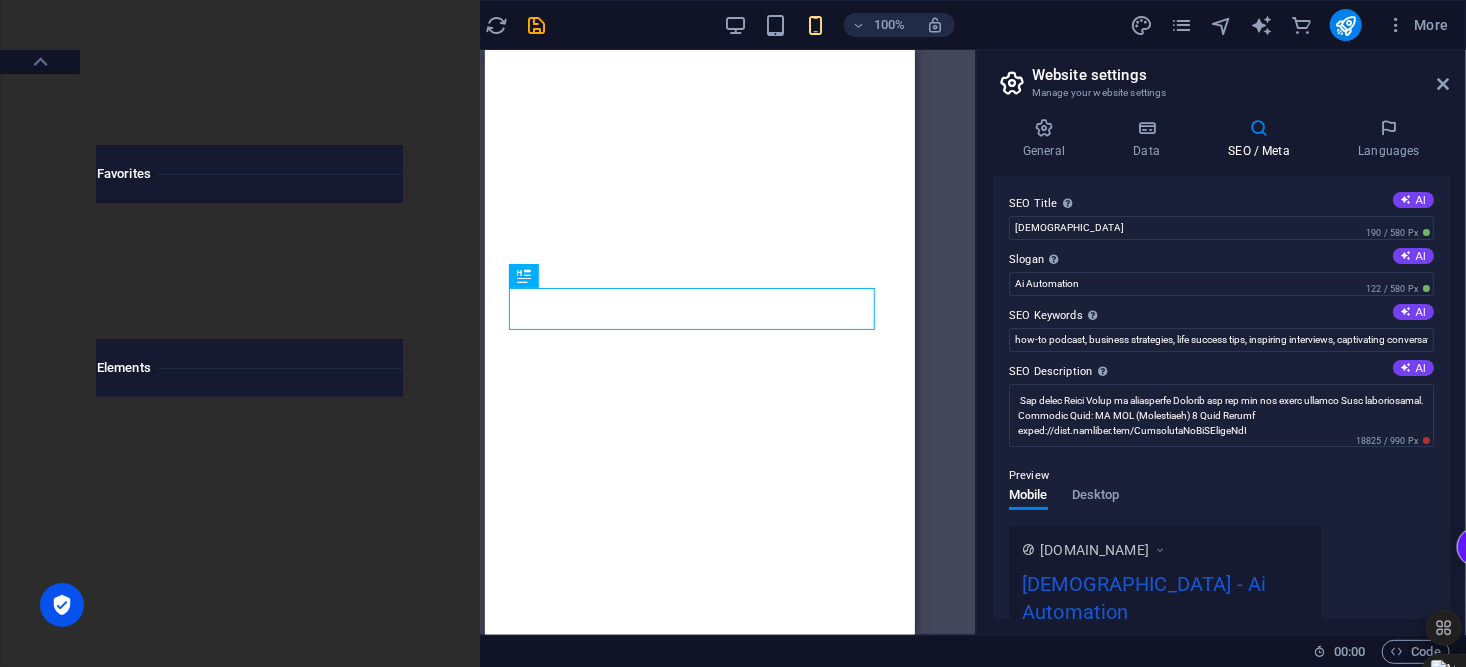 scroll, scrollTop: 0, scrollLeft: 0, axis: both 